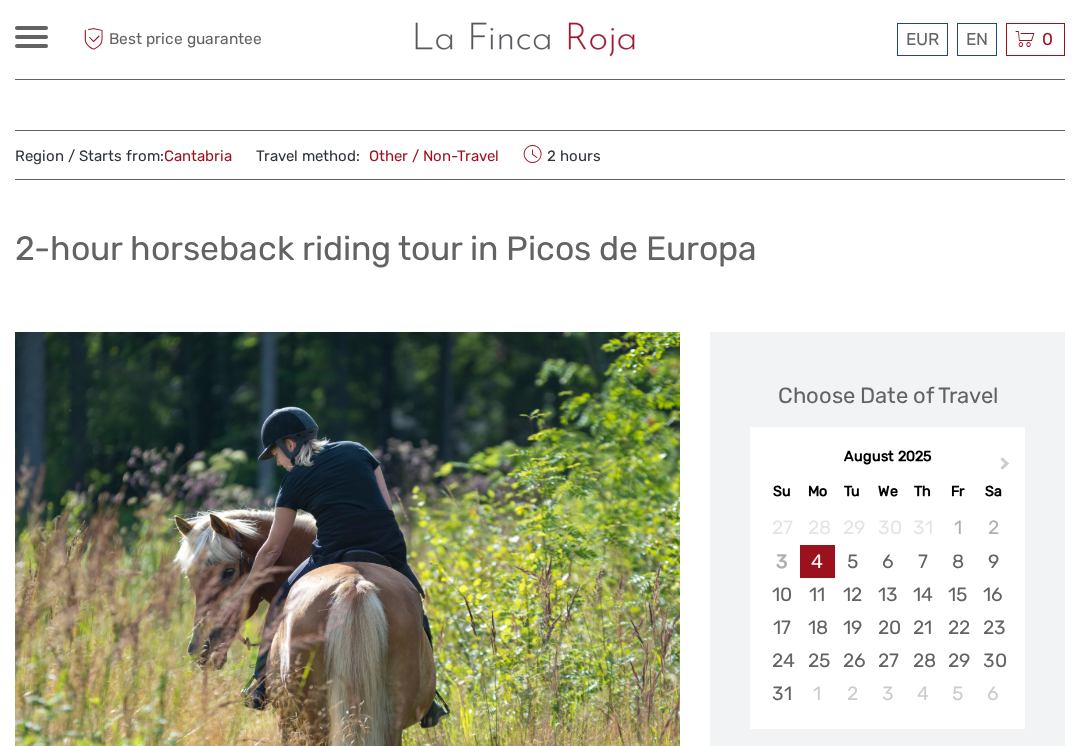 scroll, scrollTop: 0, scrollLeft: 0, axis: both 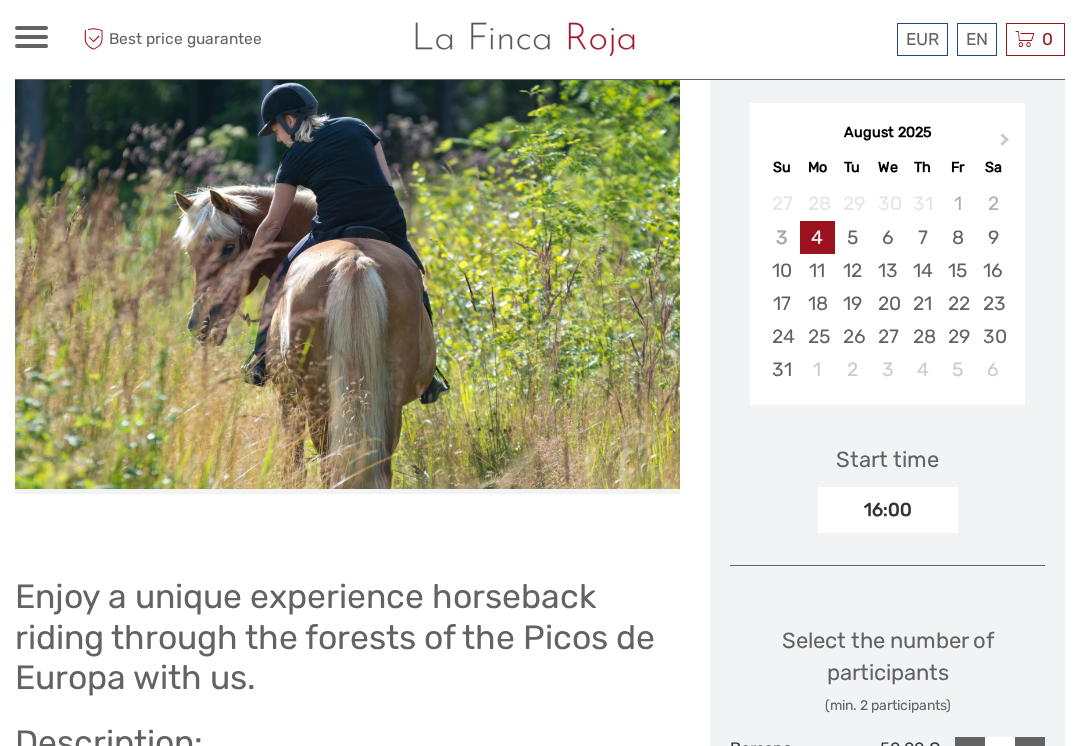 click on "5" at bounding box center [852, 237] 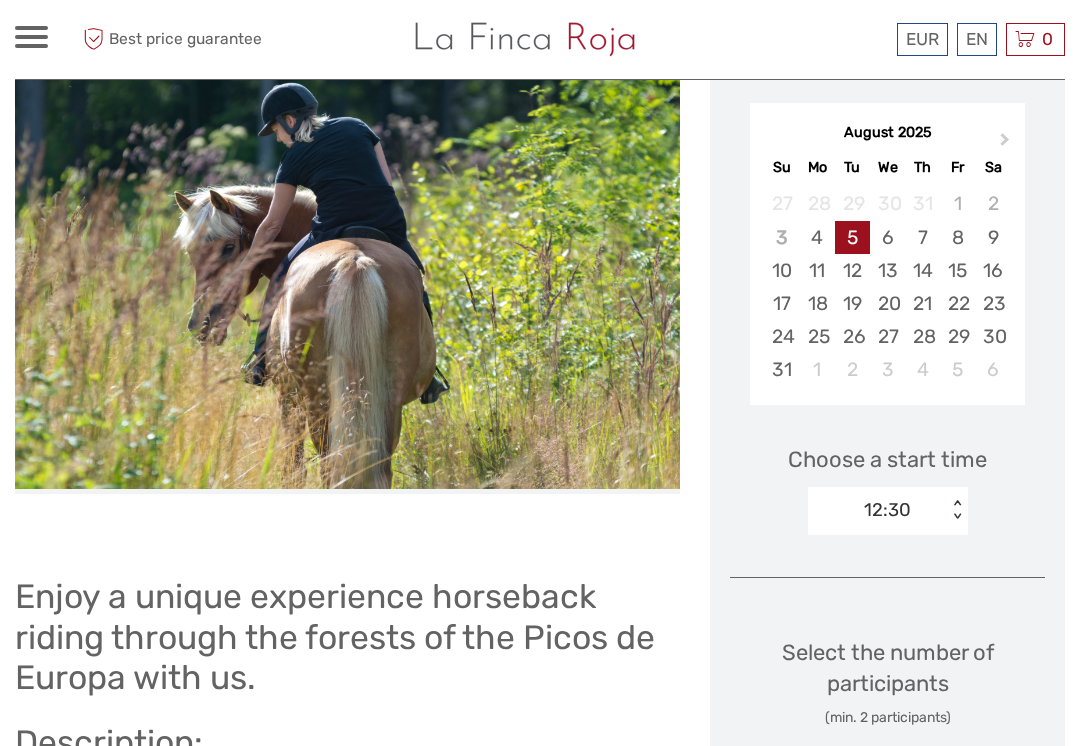 click on "6" at bounding box center [887, 237] 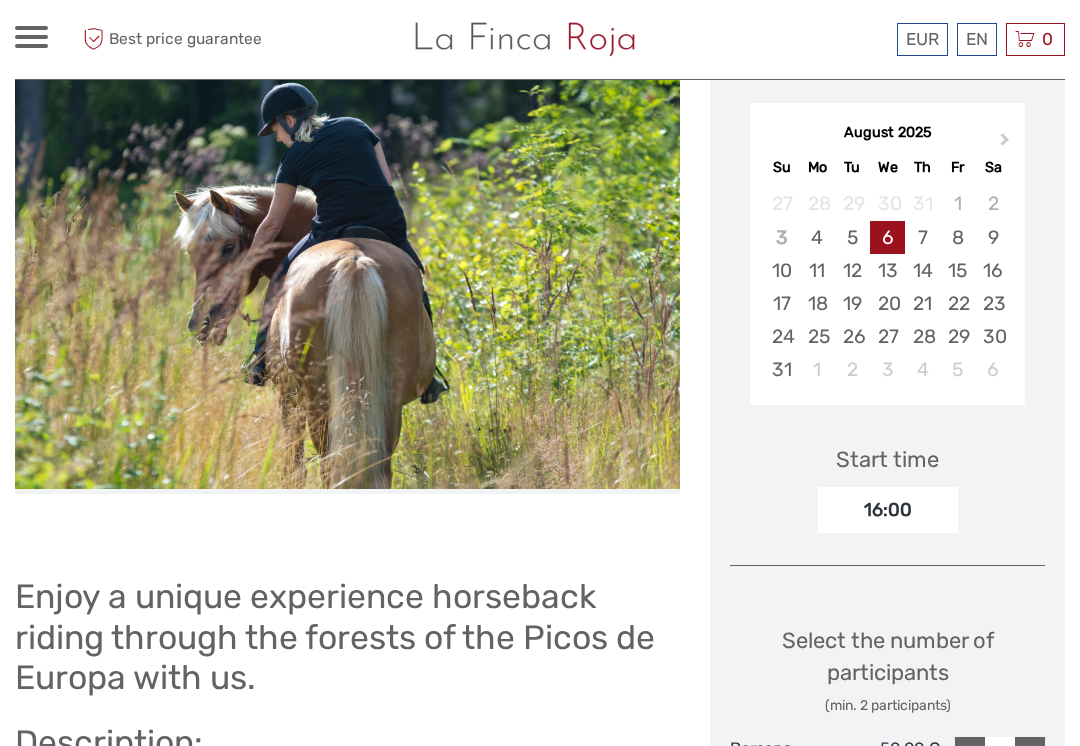click on "7" at bounding box center [922, 237] 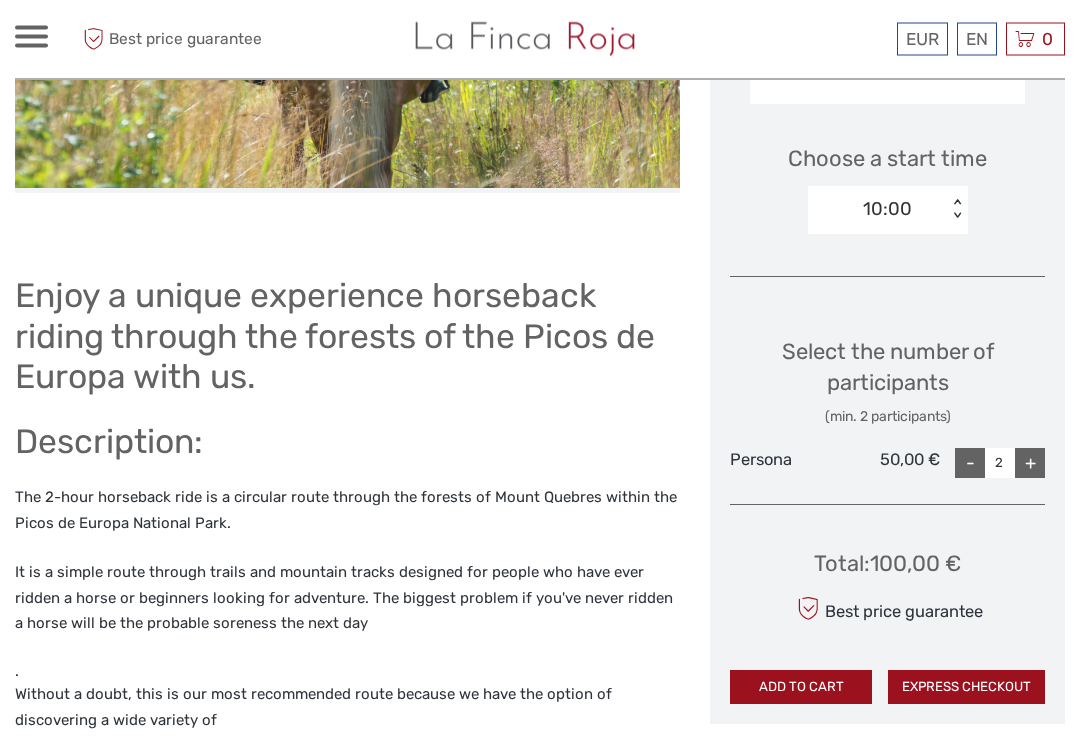 click on "+" at bounding box center [1030, 464] 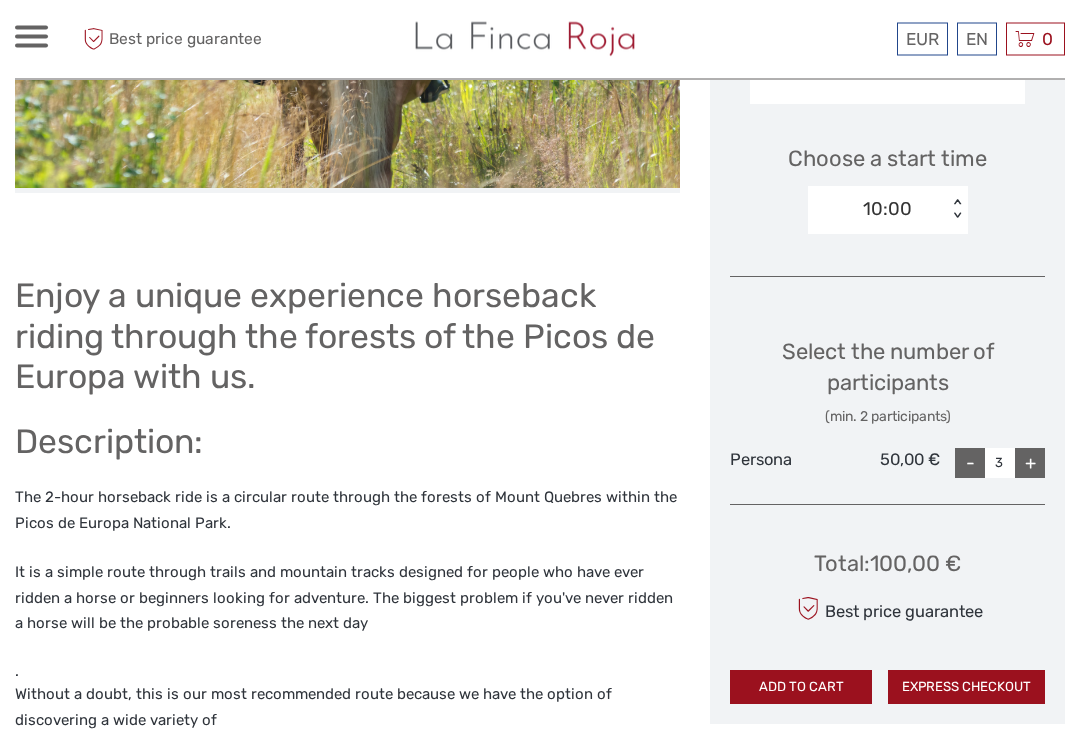 scroll, scrollTop: 625, scrollLeft: 0, axis: vertical 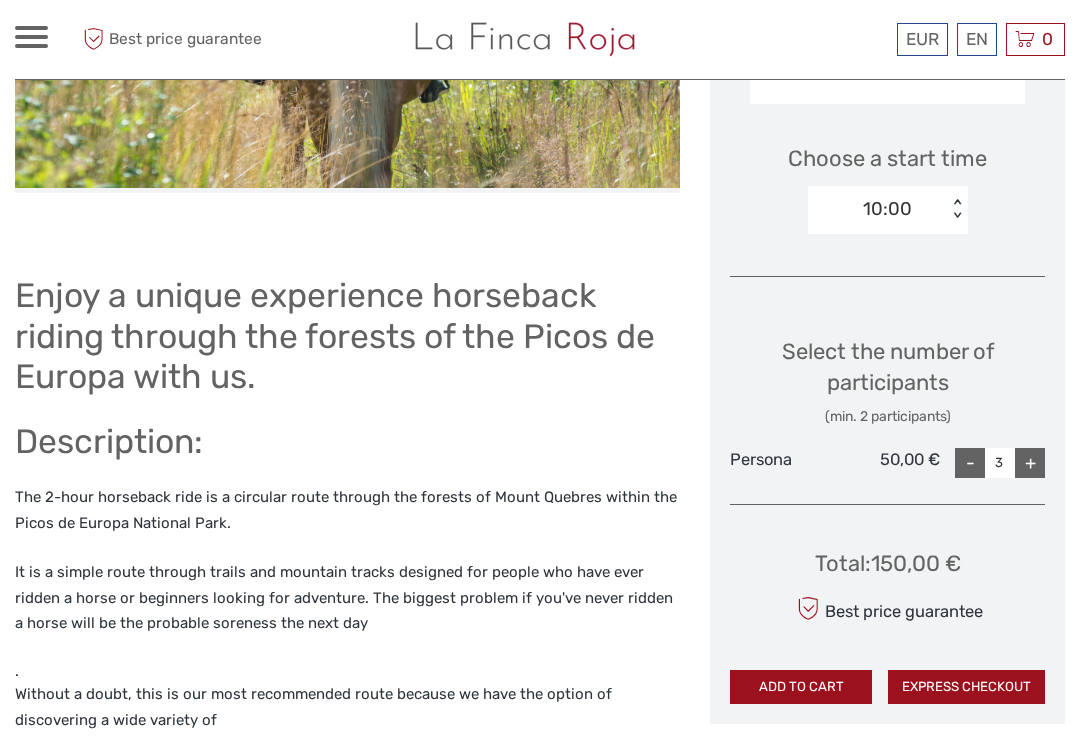 click on "+" at bounding box center [1030, 463] 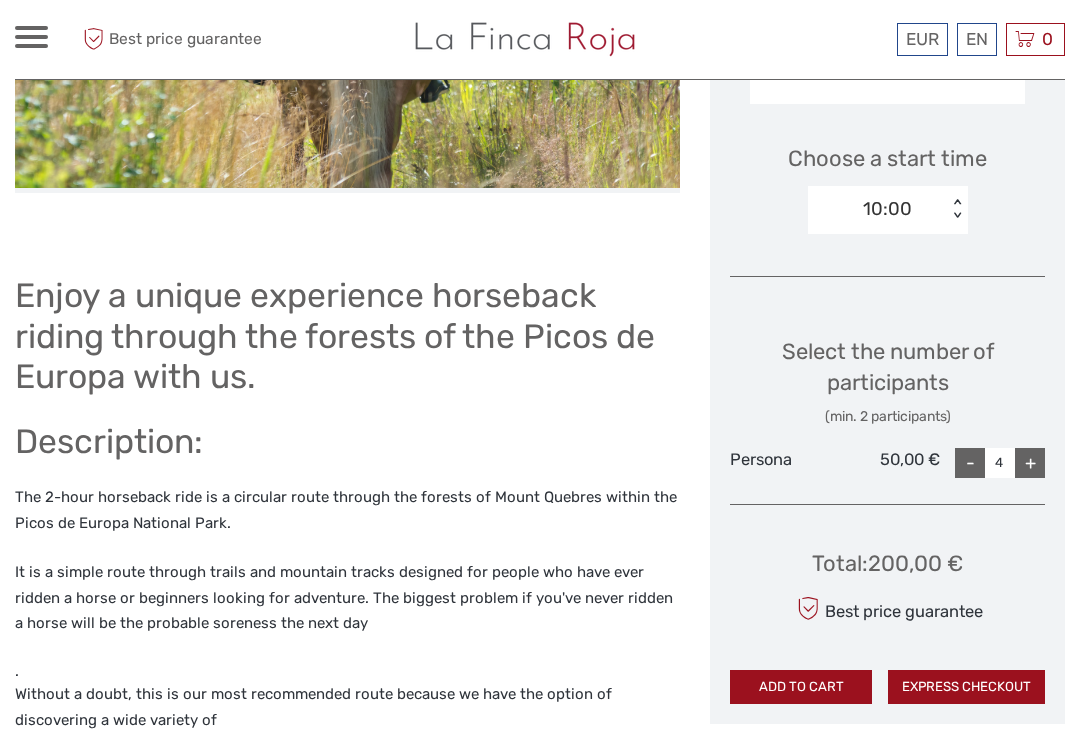 click on "+" at bounding box center [1030, 463] 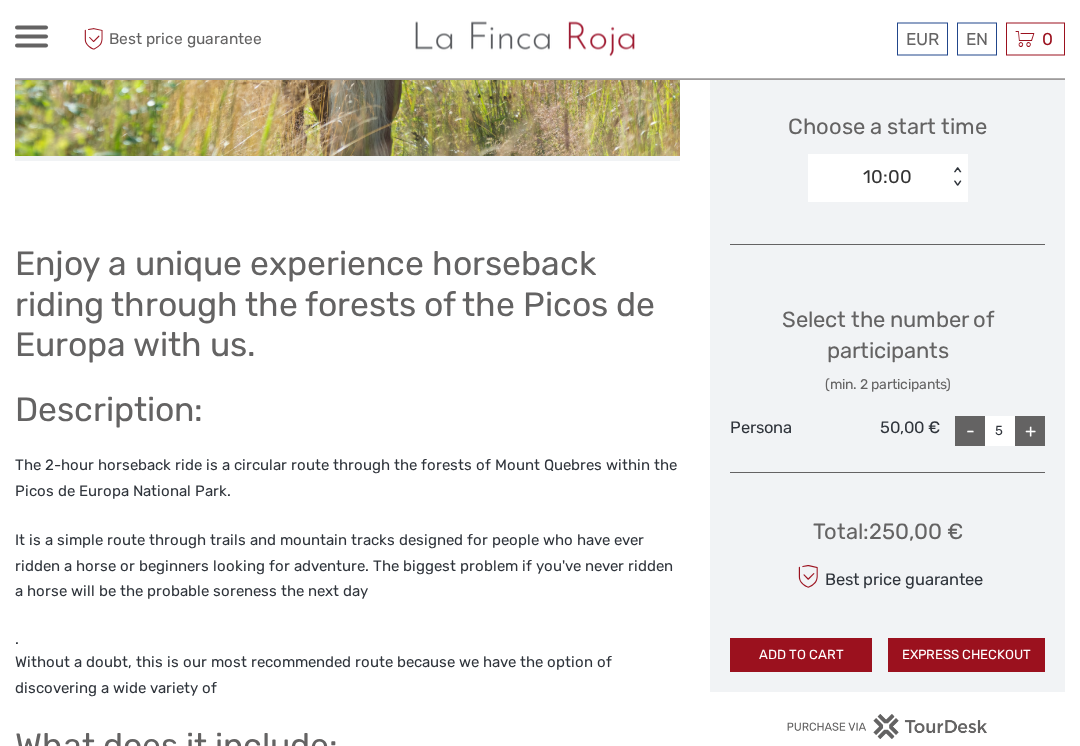 scroll, scrollTop: 659, scrollLeft: 0, axis: vertical 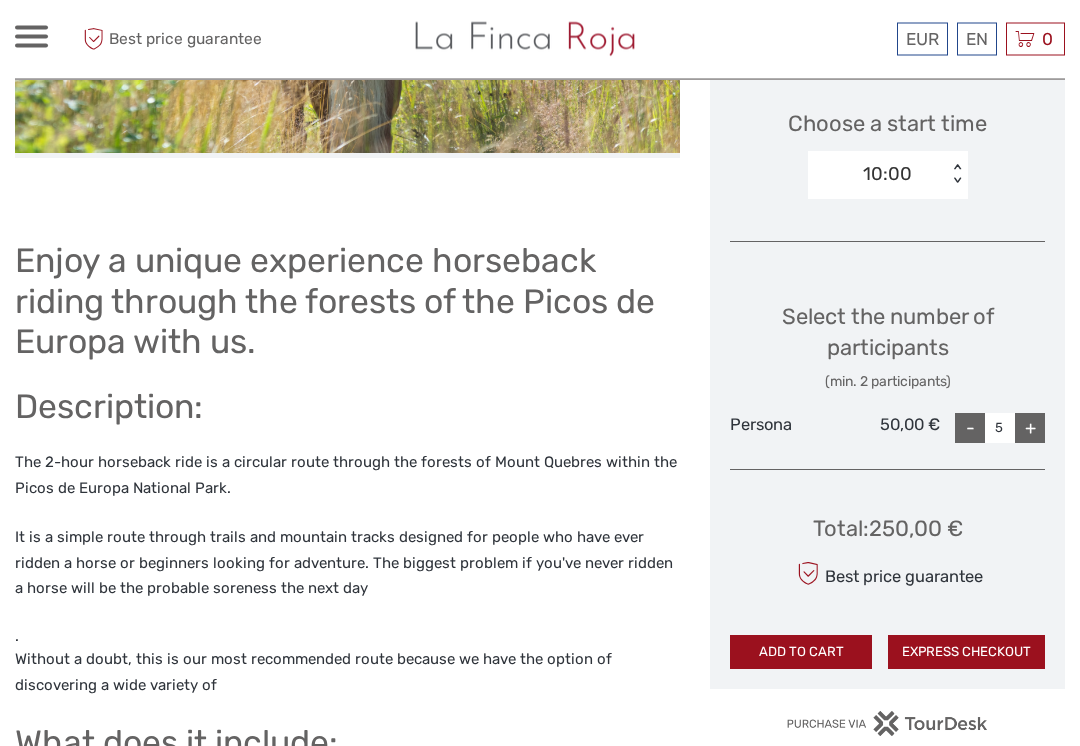 click on "ADD TO CART" at bounding box center (801, 653) 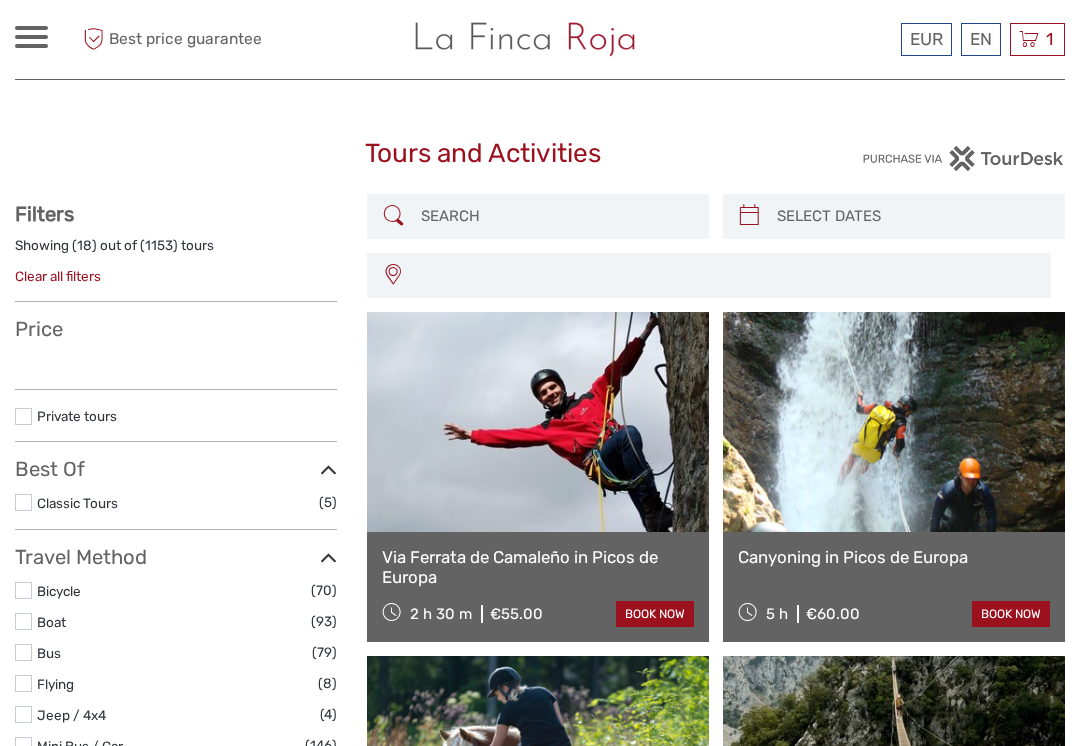 select 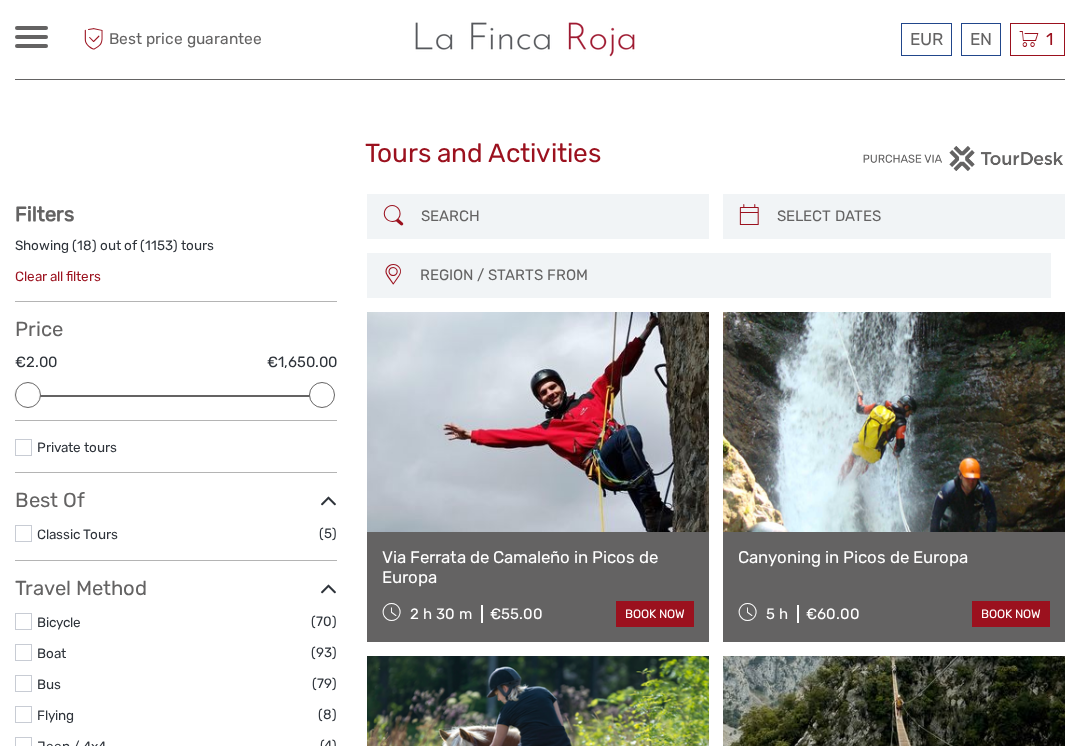 scroll, scrollTop: 0, scrollLeft: 0, axis: both 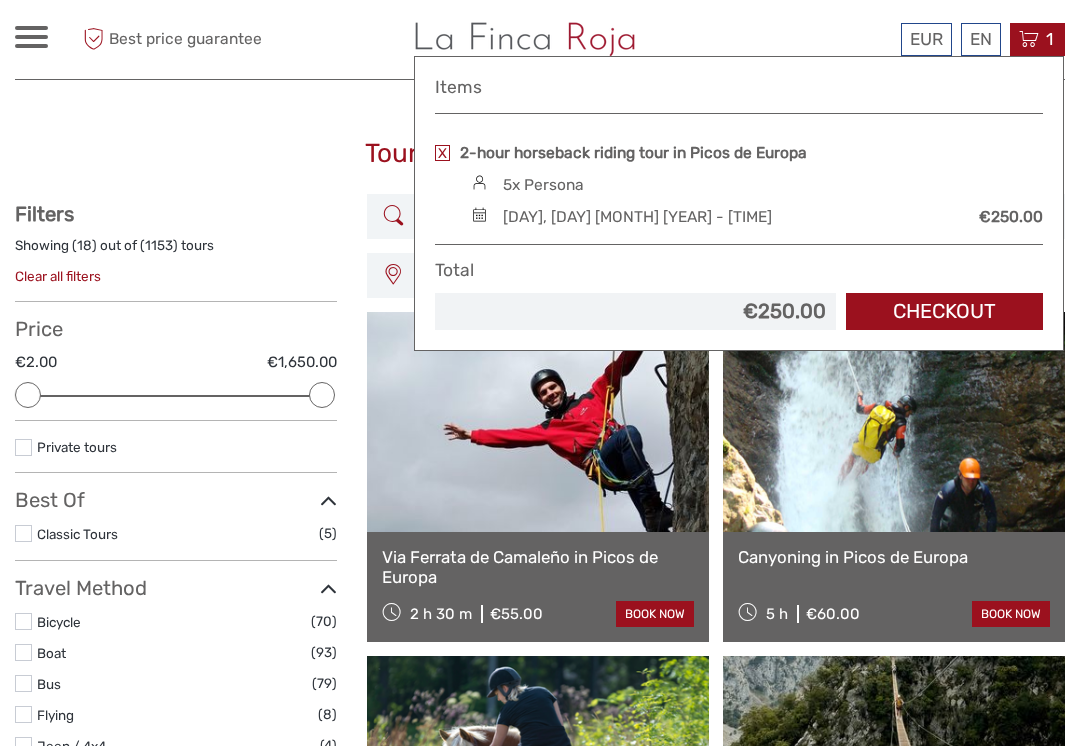 click on "Checkout" at bounding box center [944, 311] 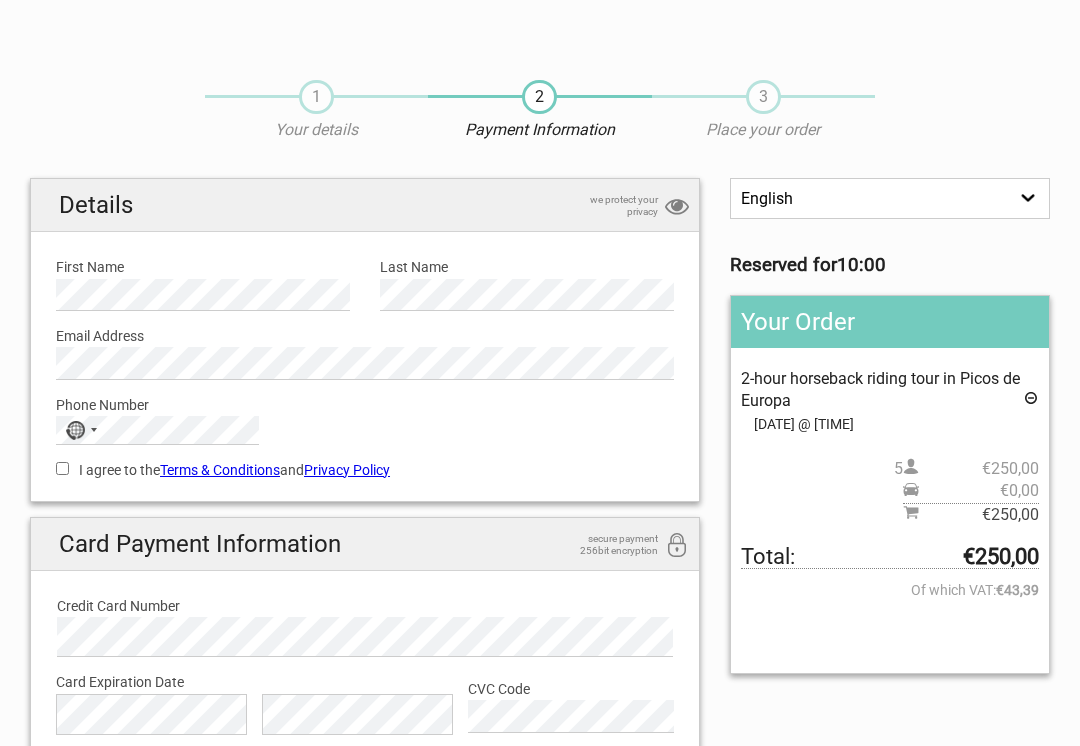 scroll, scrollTop: 0, scrollLeft: 0, axis: both 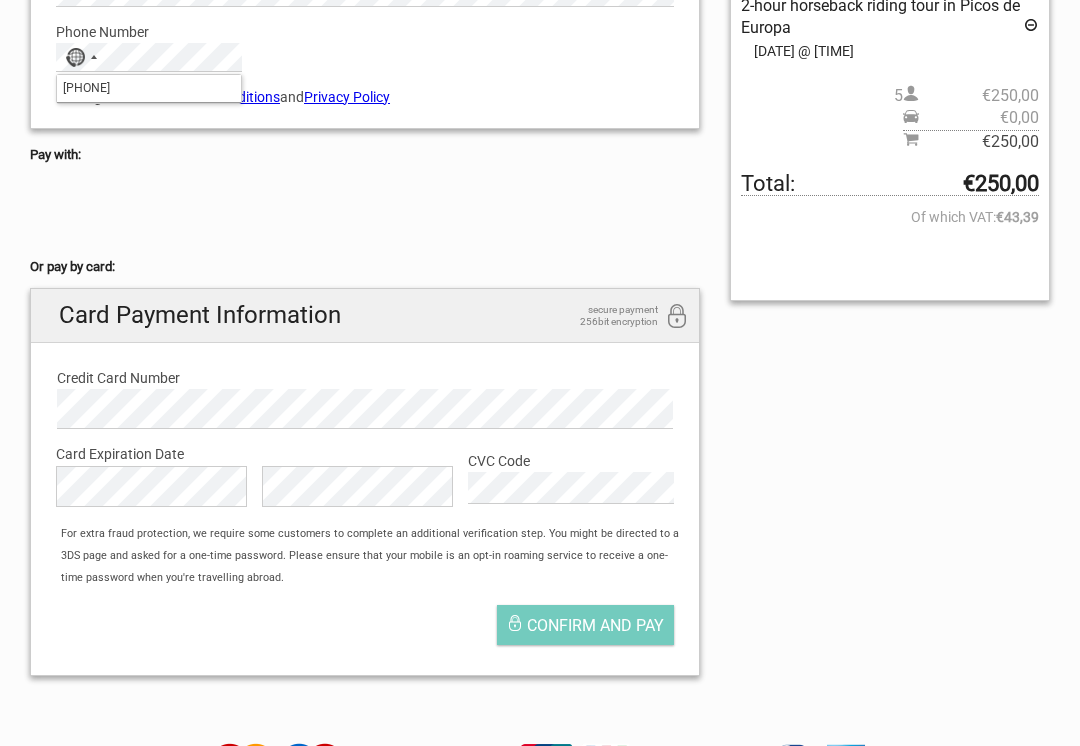 type on "+4915141649074" 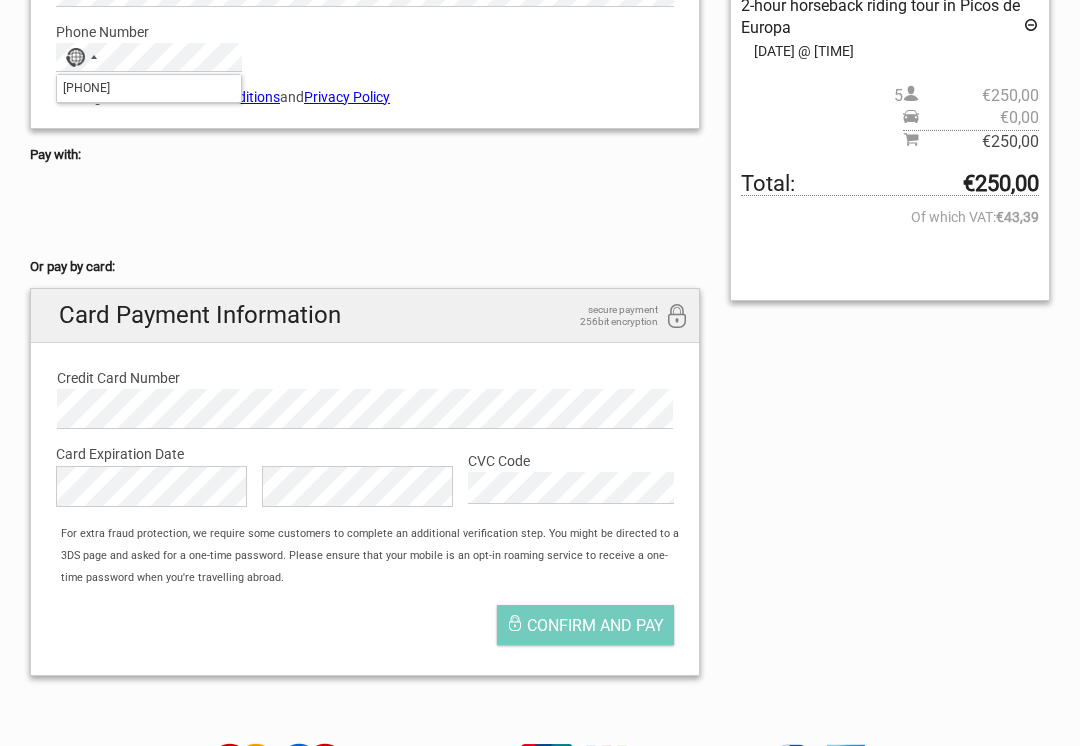 click at bounding box center [365, 211] 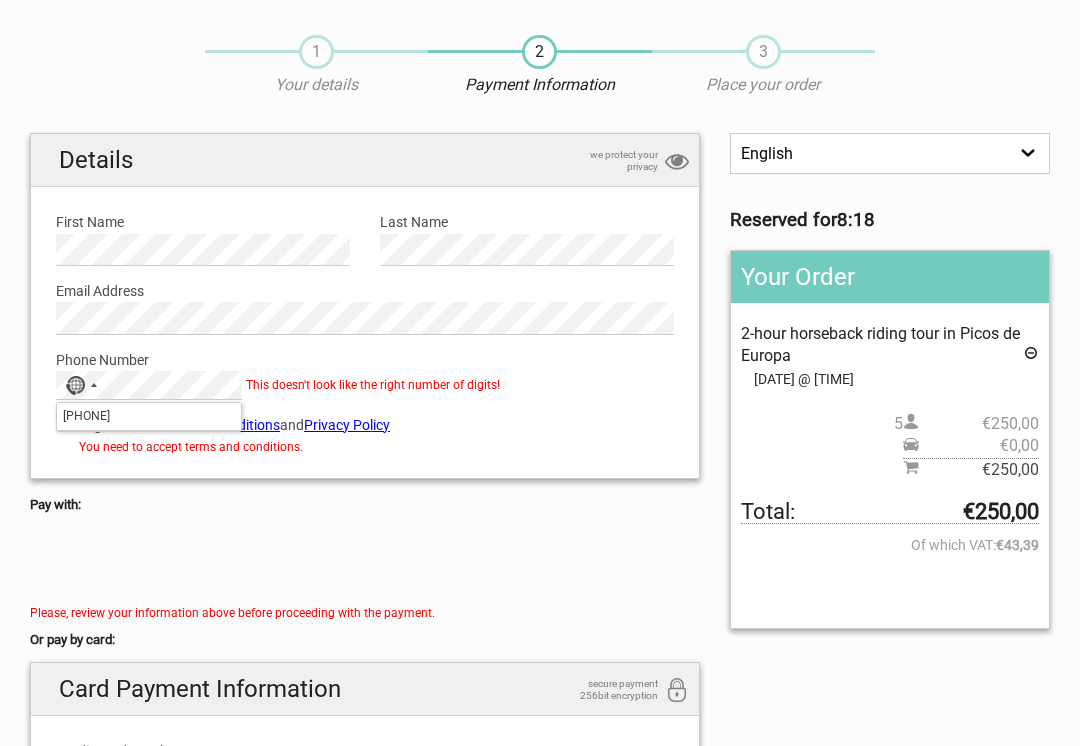scroll, scrollTop: 47, scrollLeft: 0, axis: vertical 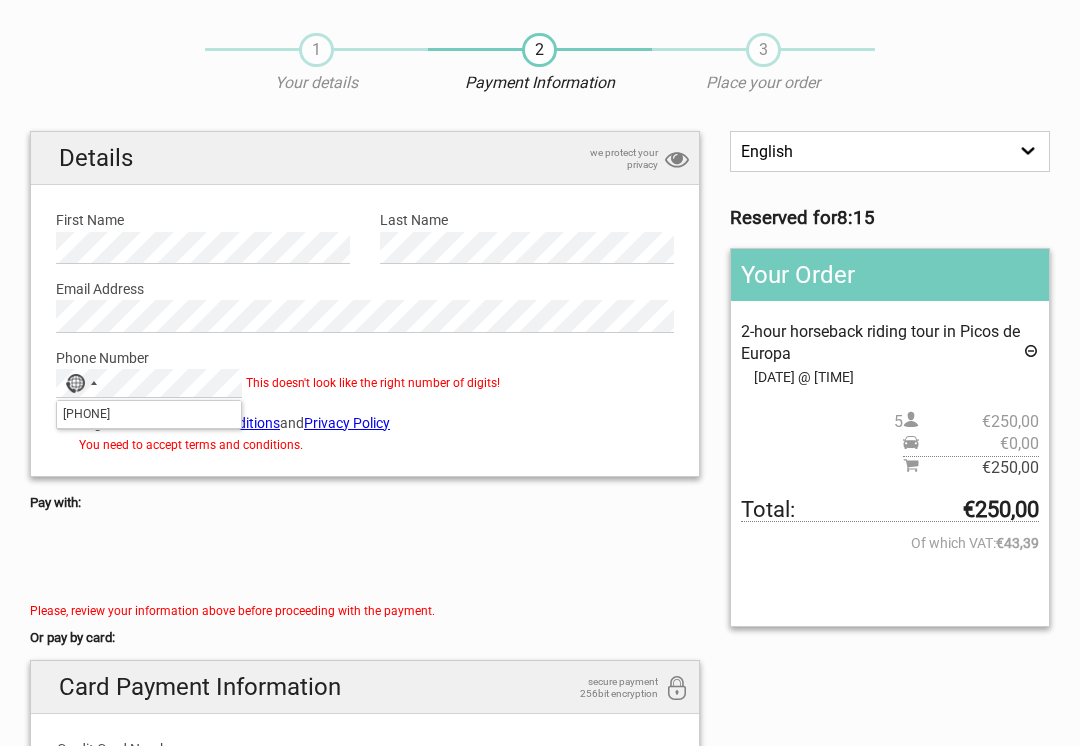 click on "Pay with:" at bounding box center (365, 503) 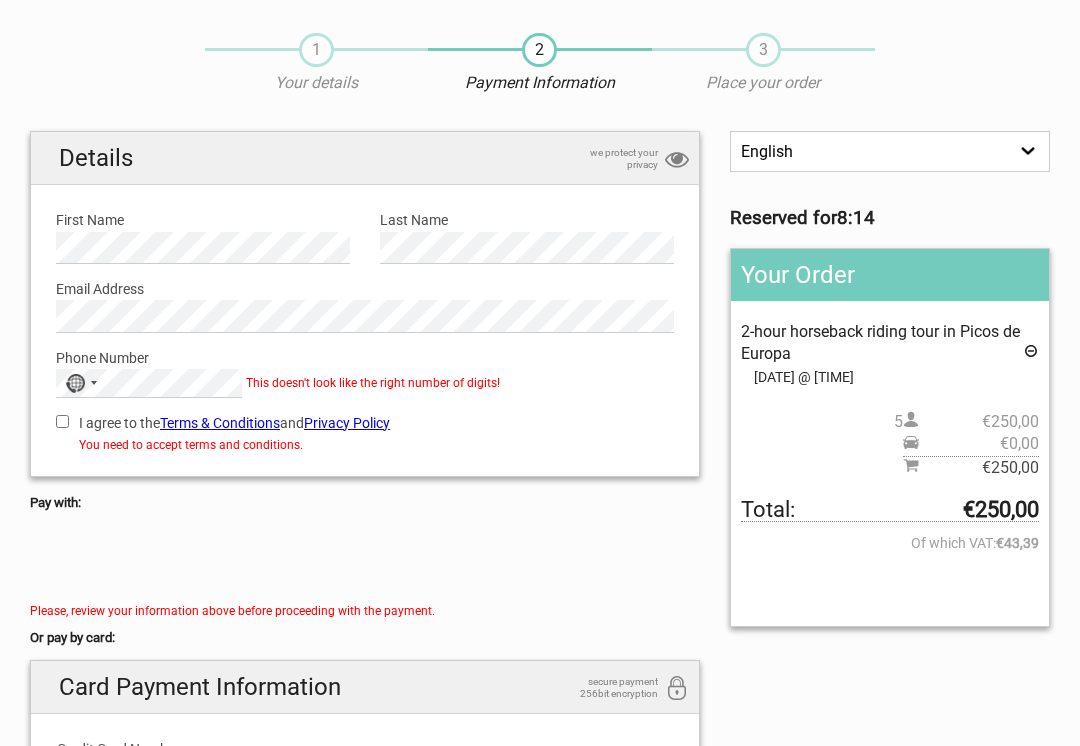 click on "I agree to the  Terms & Conditions  and  Privacy Policy" at bounding box center (62, 421) 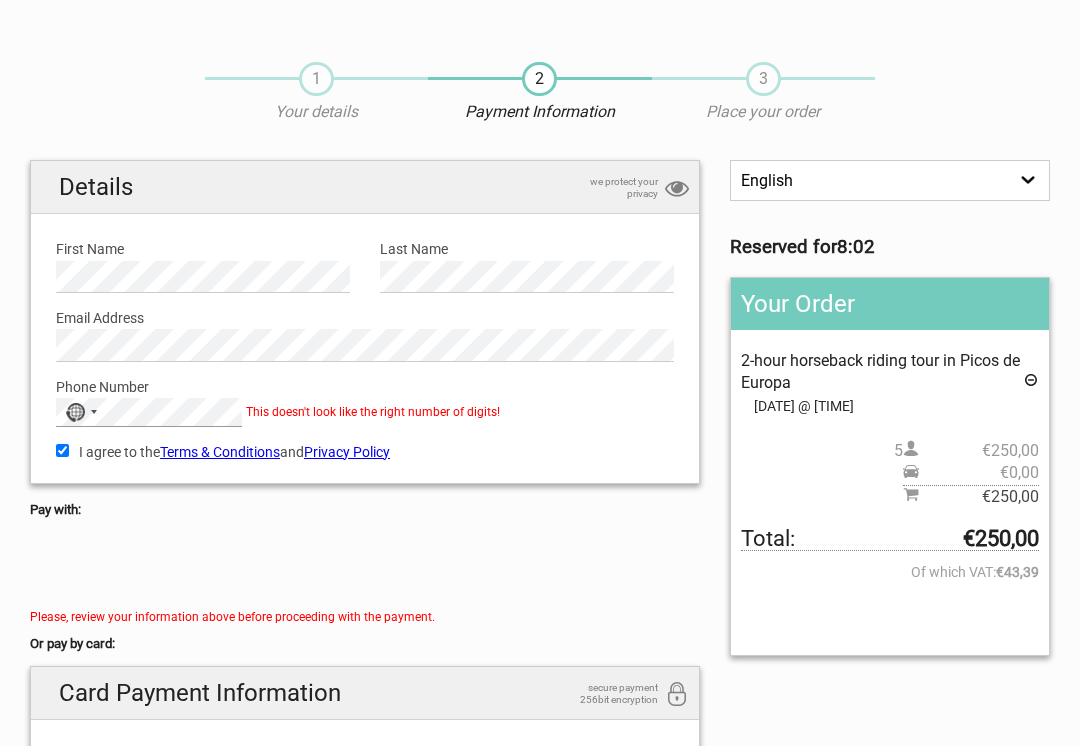 scroll, scrollTop: 18, scrollLeft: 0, axis: vertical 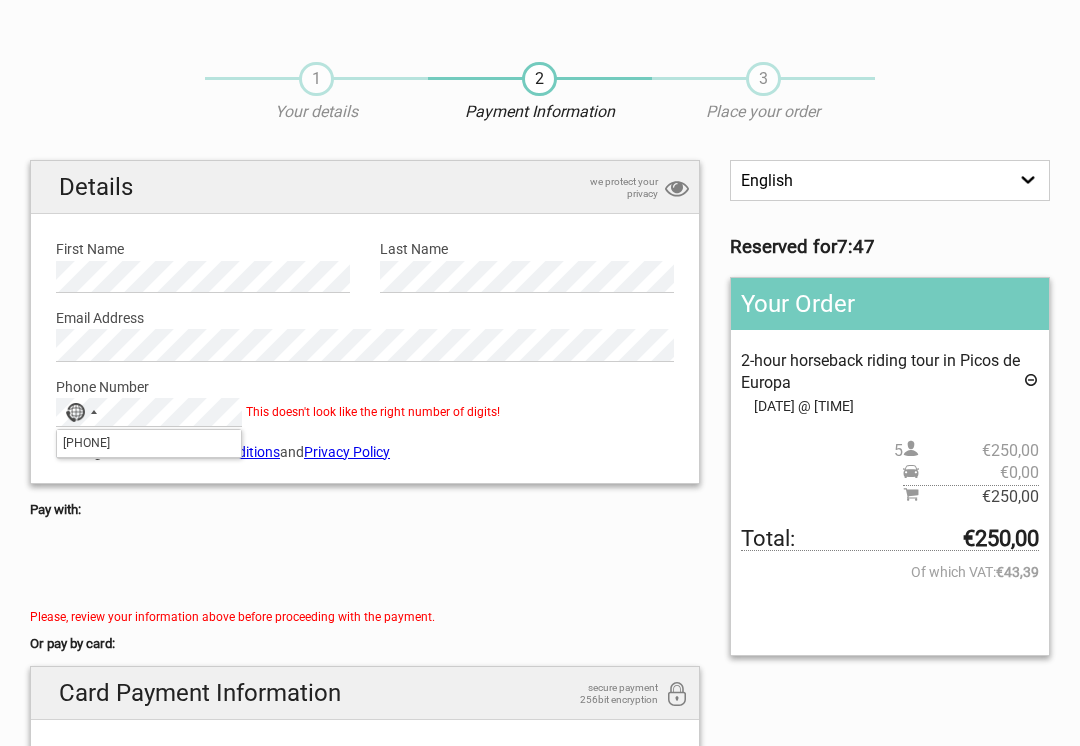 click at bounding box center [365, 566] 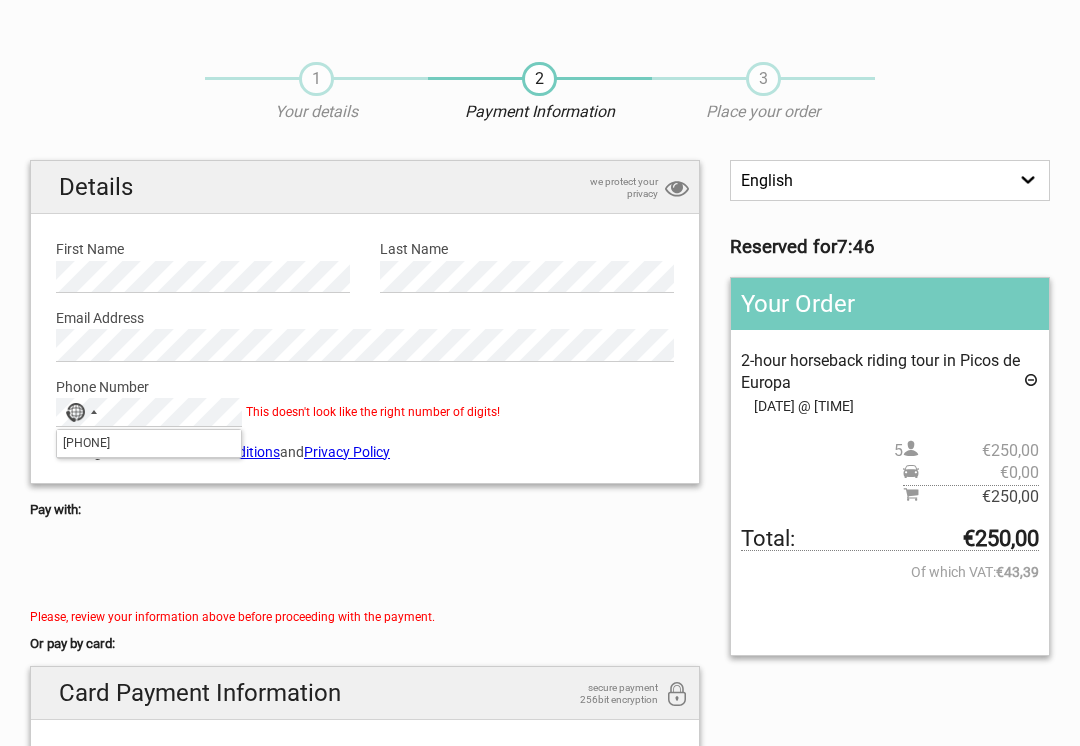 click at bounding box center (365, 566) 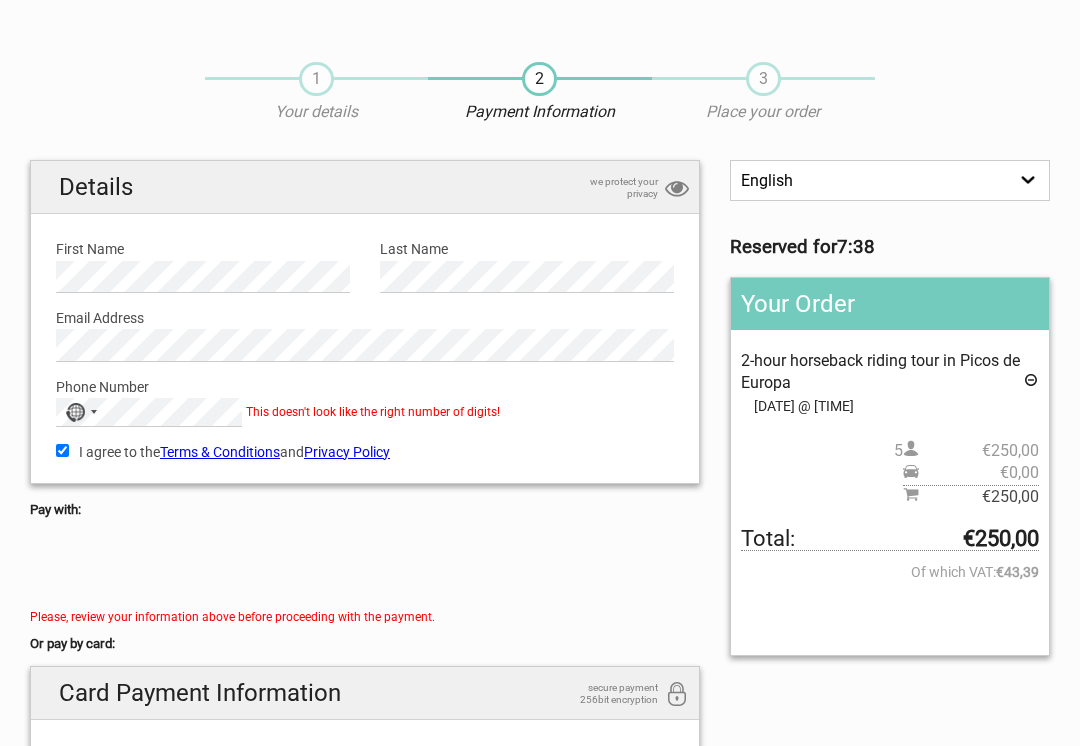 click on "No country selected" at bounding box center (80, 412) 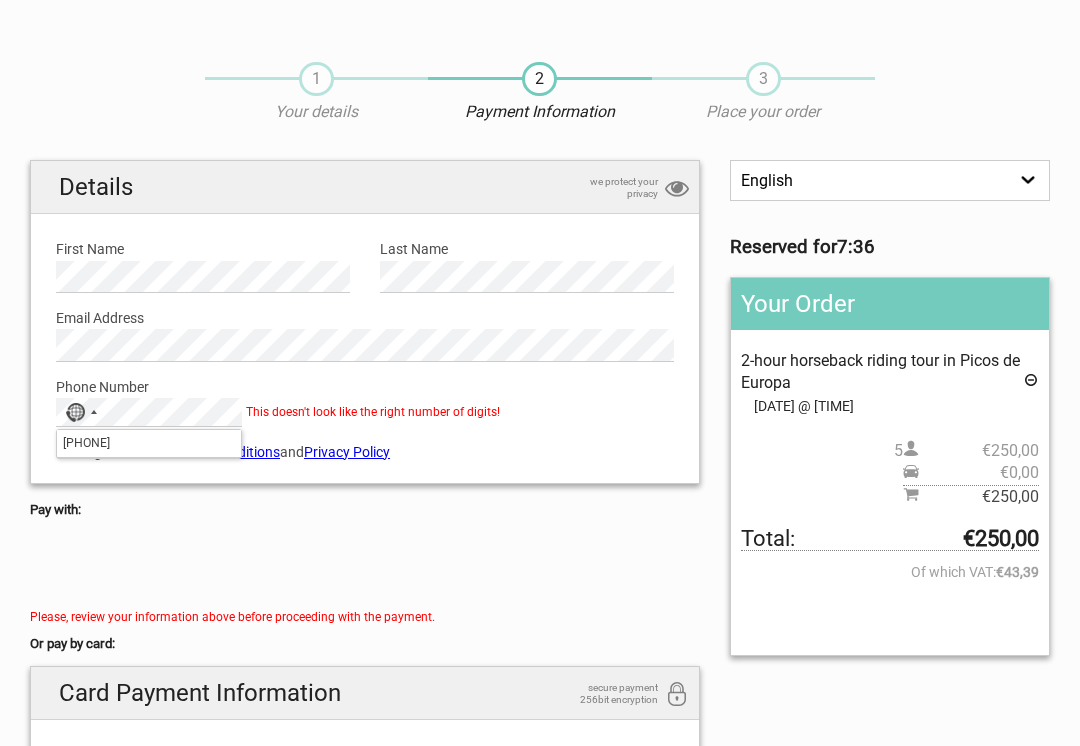 click at bounding box center [365, 566] 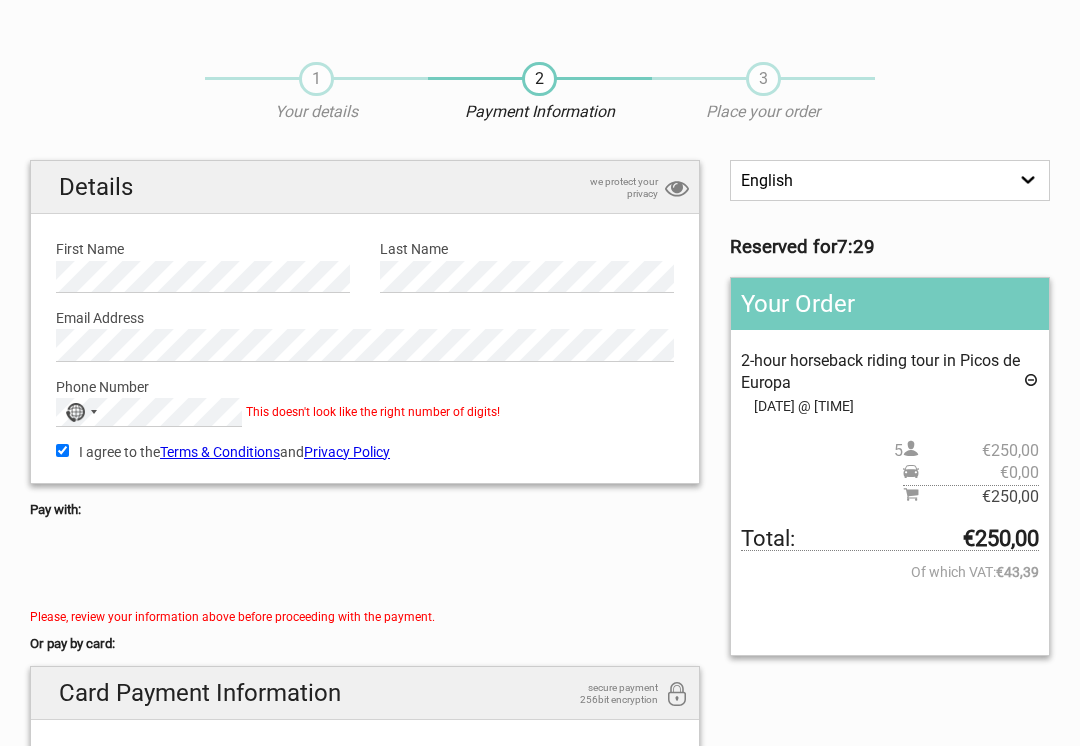click on "No country selected" at bounding box center (80, 412) 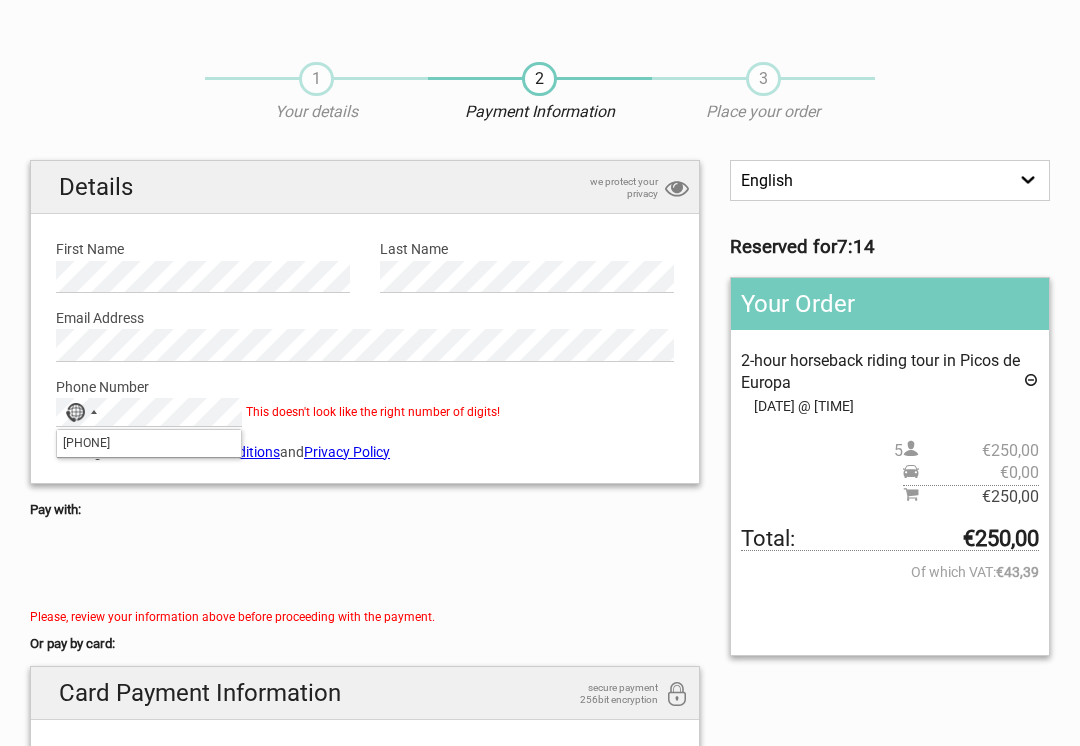 scroll, scrollTop: 10, scrollLeft: 0, axis: vertical 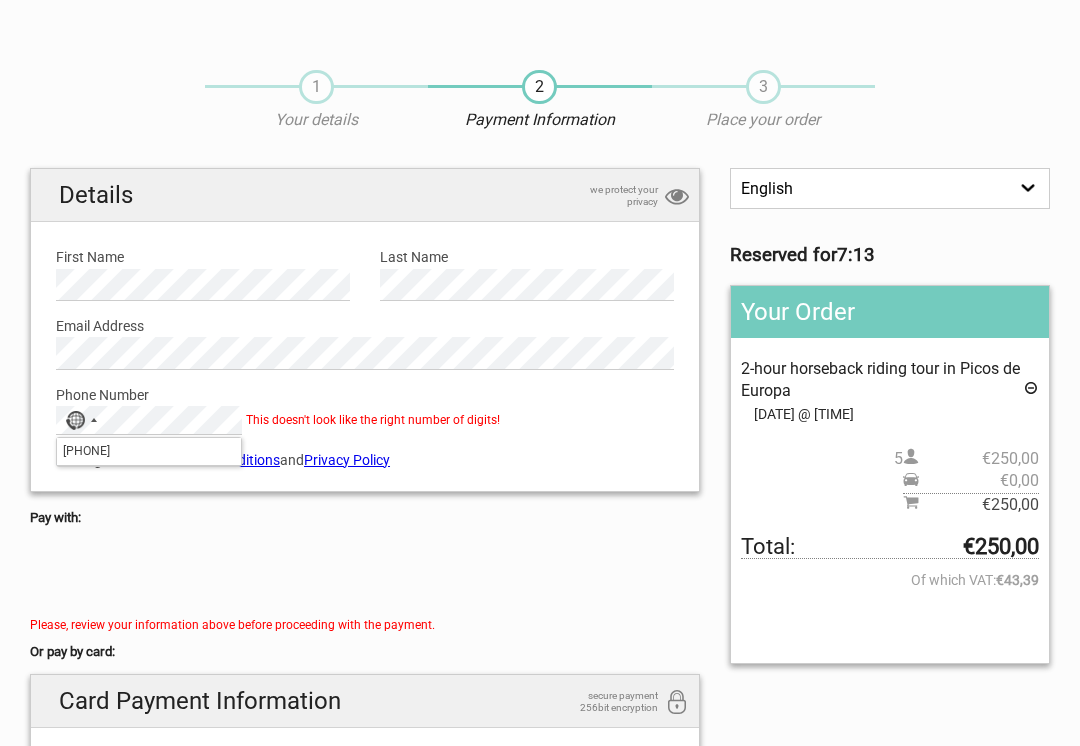 click at bounding box center [365, 574] 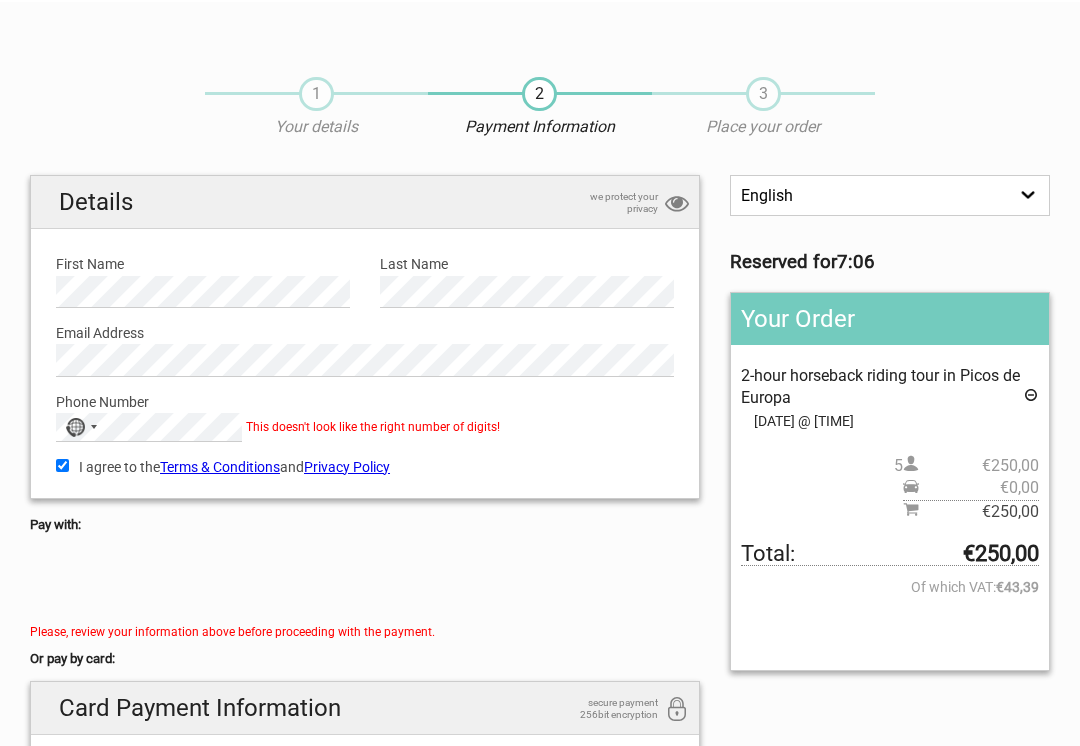 scroll, scrollTop: 3, scrollLeft: 0, axis: vertical 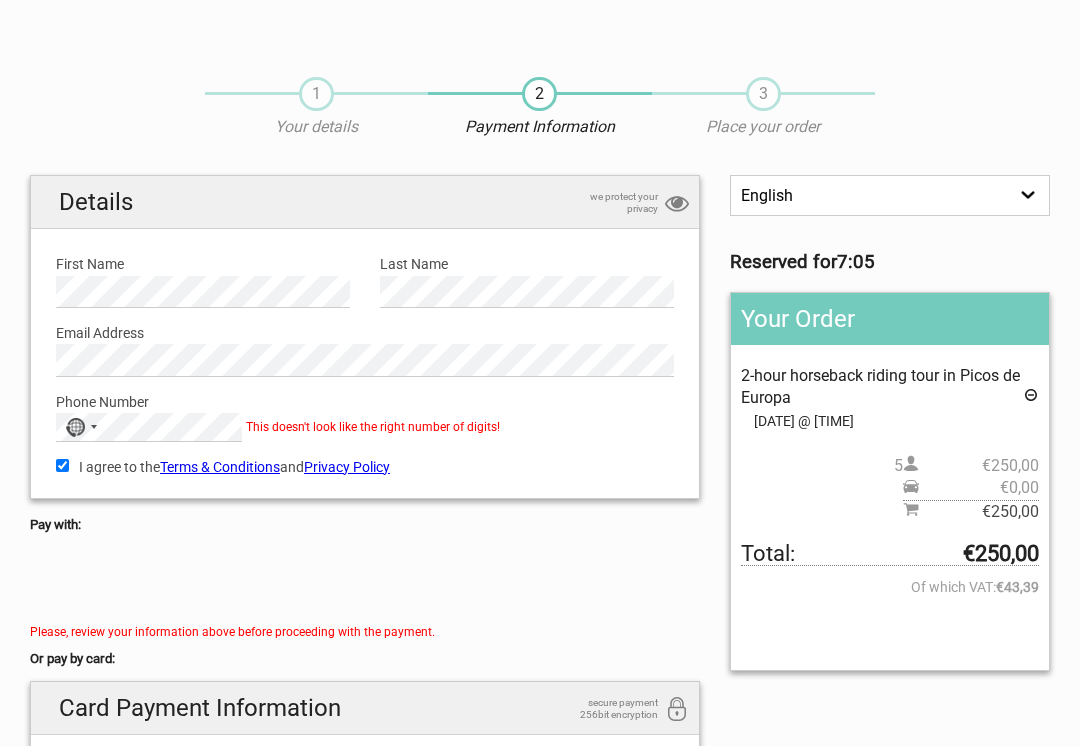 click on "No country selected" at bounding box center (80, 427) 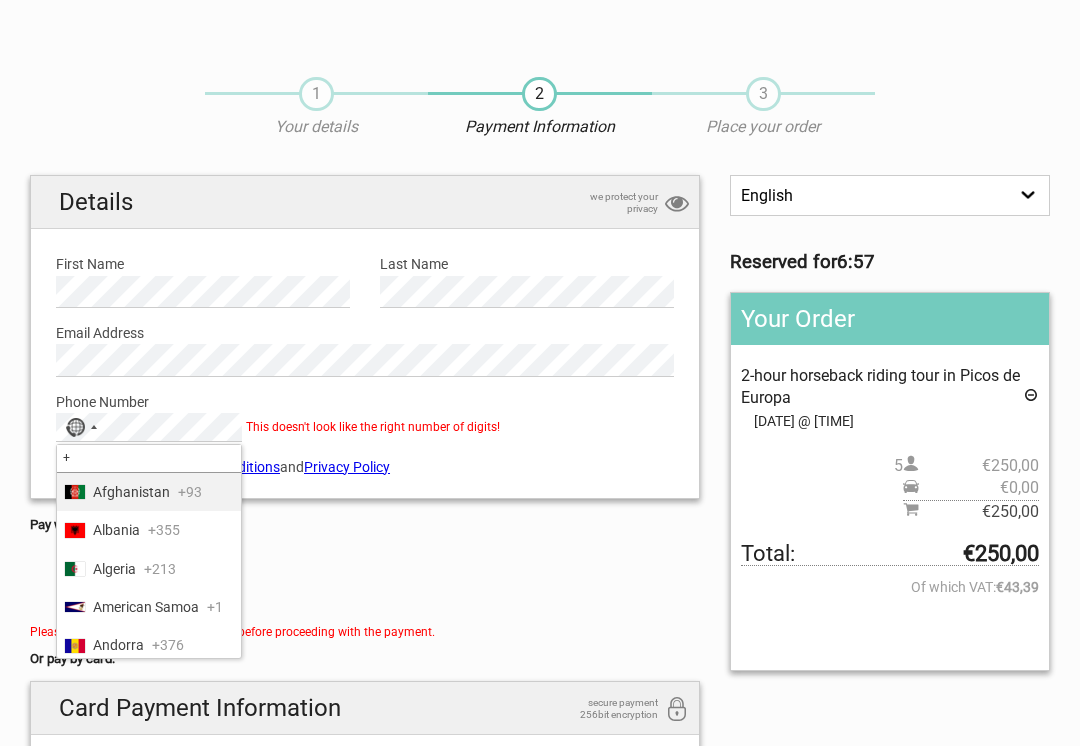 type on "+4" 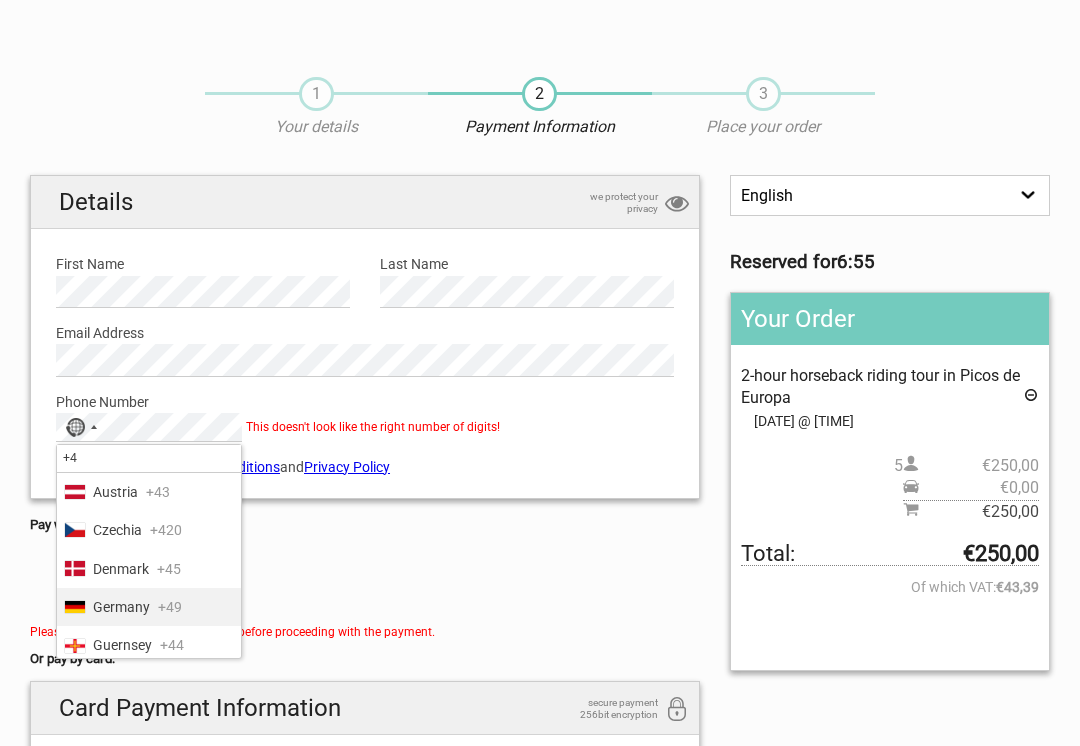 click on "Germany" at bounding box center (121, 607) 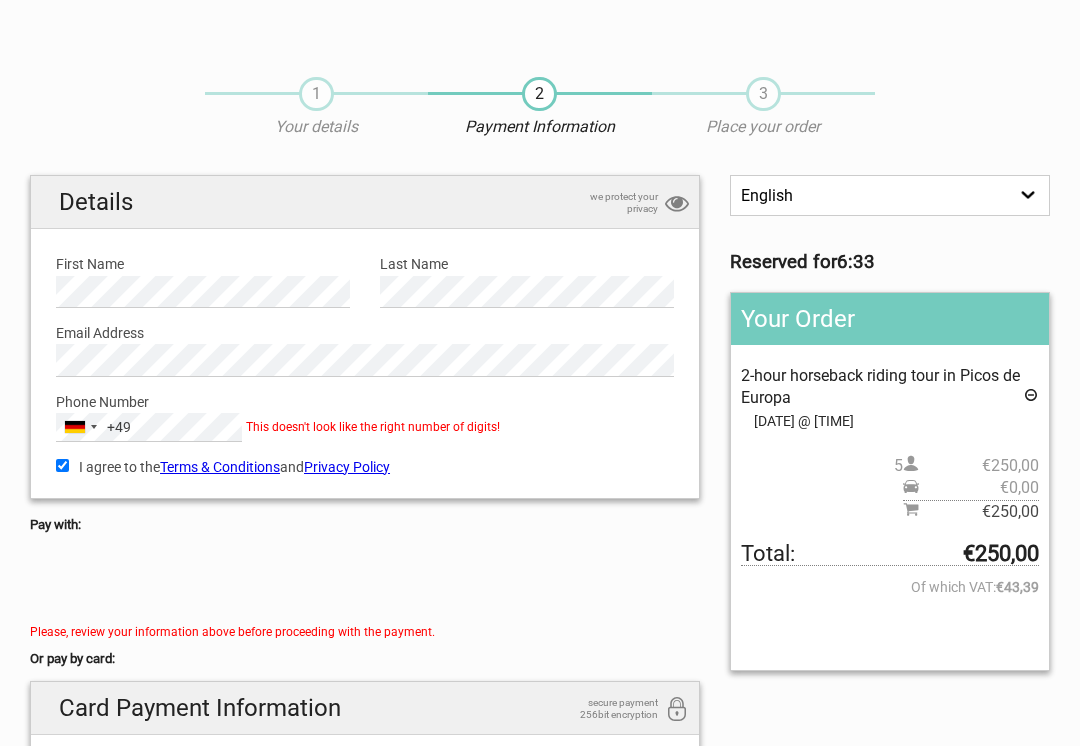 click at bounding box center (365, 581) 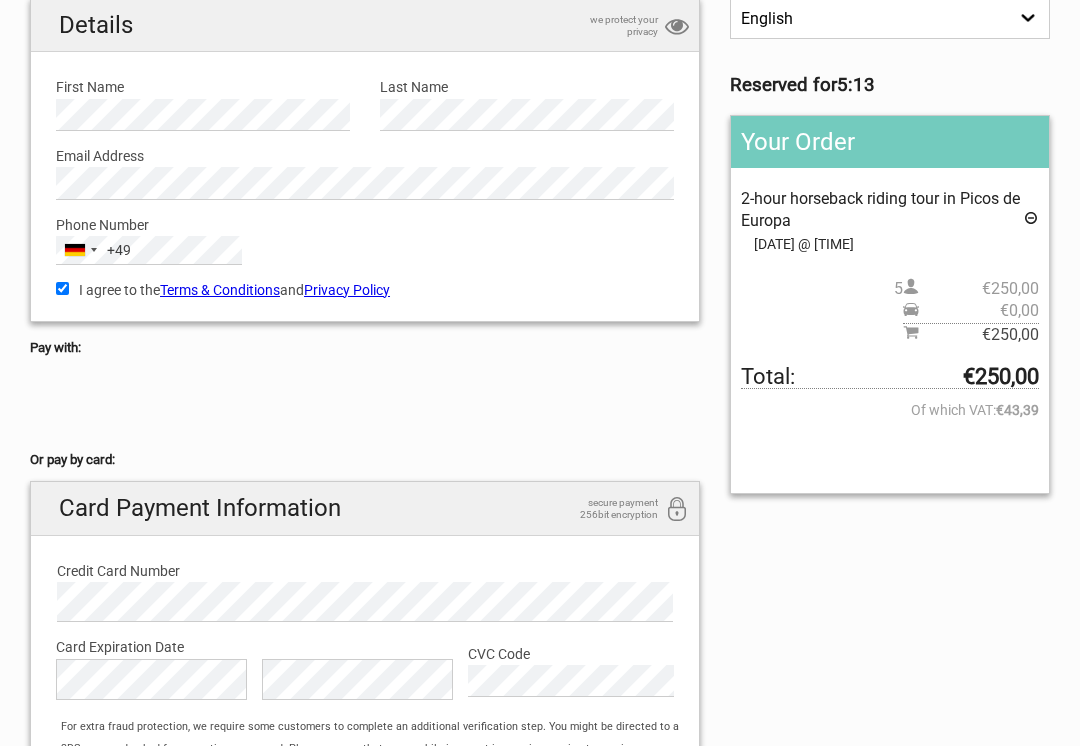scroll, scrollTop: 173, scrollLeft: 0, axis: vertical 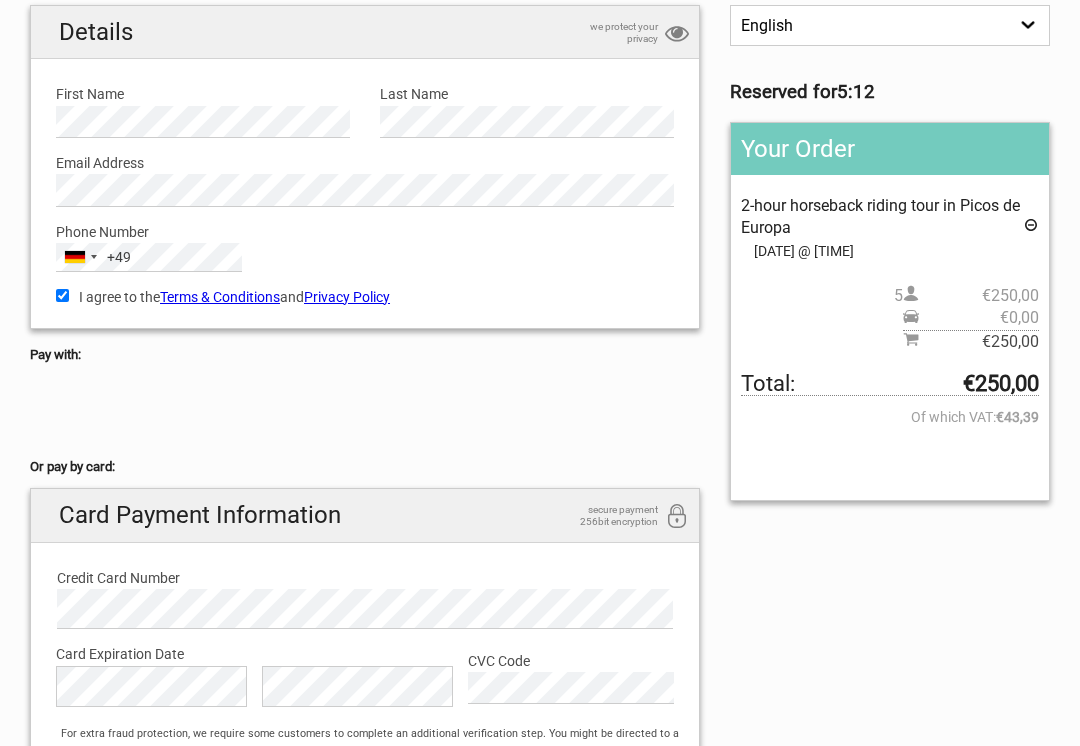click at bounding box center (365, 411) 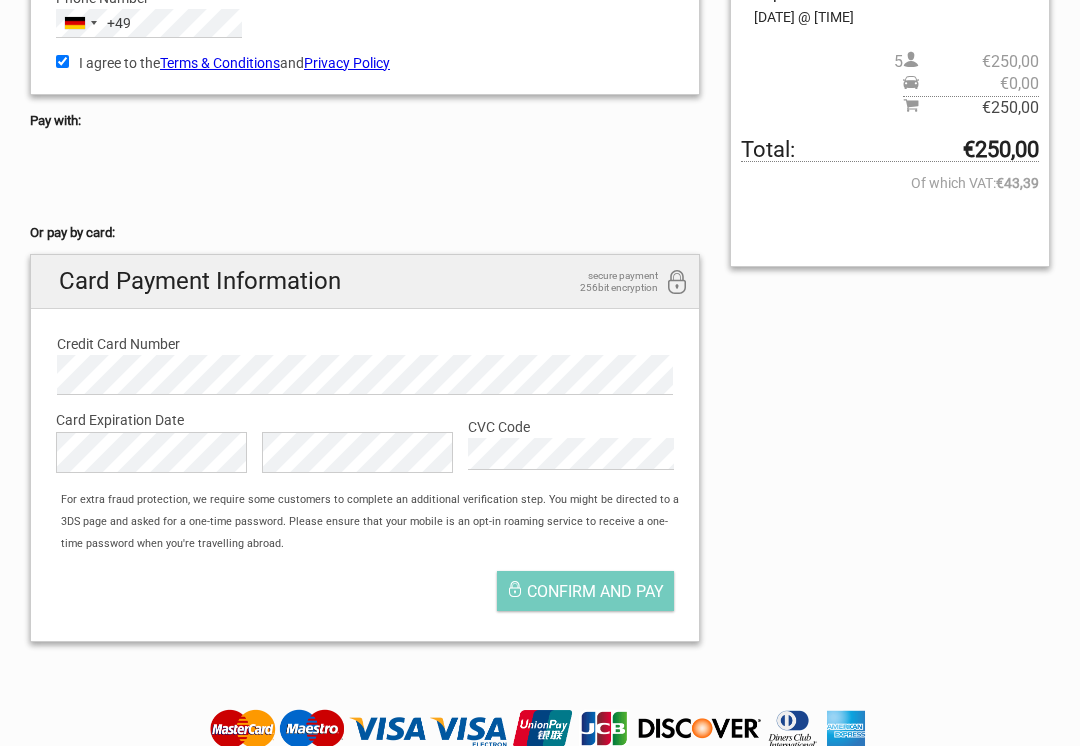 scroll, scrollTop: 407, scrollLeft: 0, axis: vertical 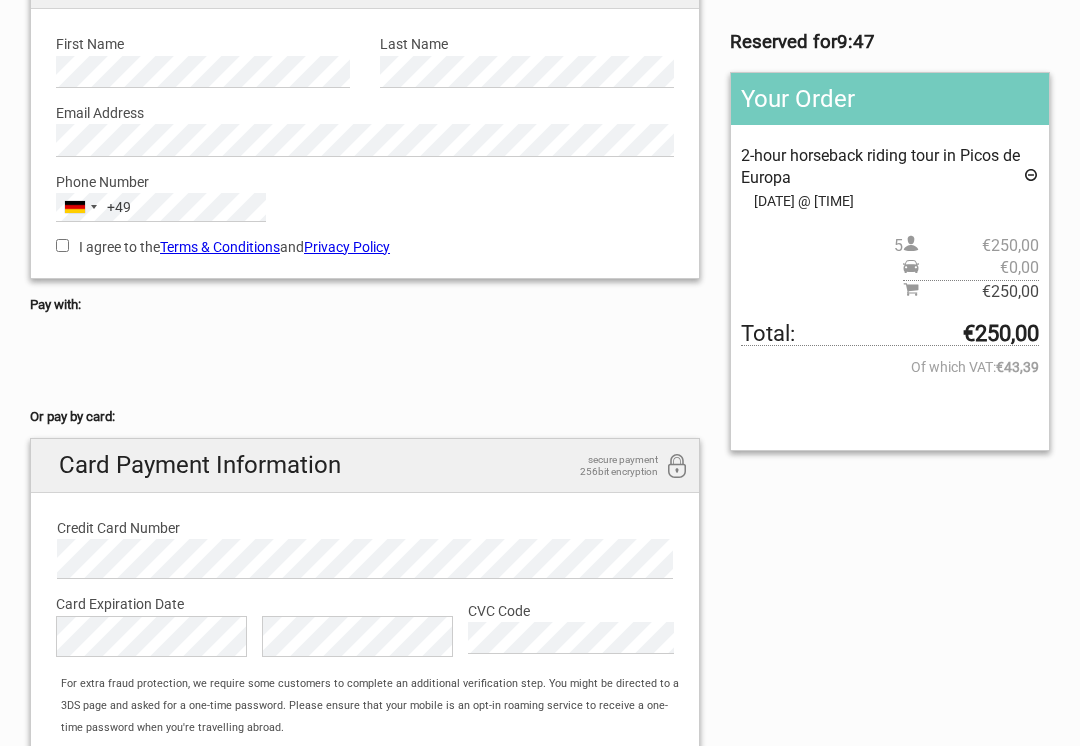 click on "Details we protect your privacy
First Name
Please provide us with your name.
Last Name
Please provide us with your family name.
Email Address
Please provide us with a valid email address.
Phone Number
Germany +49 +49 244 results found Afghanistan +93 Albania +355 Algeria +213 American Samoa +1 Andorra +376 Angola +244 Anguilla +1 Antigua & Barbuda +1 Argentina +54 Armenia +374 Aruba +297 Ascension Island +247 Australia +61 Austria +43 Azerbaijan +994 Bahamas +1 Bahrain +973 Bangladesh +880 Barbados +1 Belarus +375 Belgium +32 Belize +501 Benin +229 Bermuda +1 Bhutan +975 Bolivia +591 Bosnia & Herzegovina +387 Botswana +267 Brazil +55 British Indian Ocean Territory +246 British Virgin Islands +1 Brunei +673 Bulgaria +359 Burkina Faso" at bounding box center (365, 117) 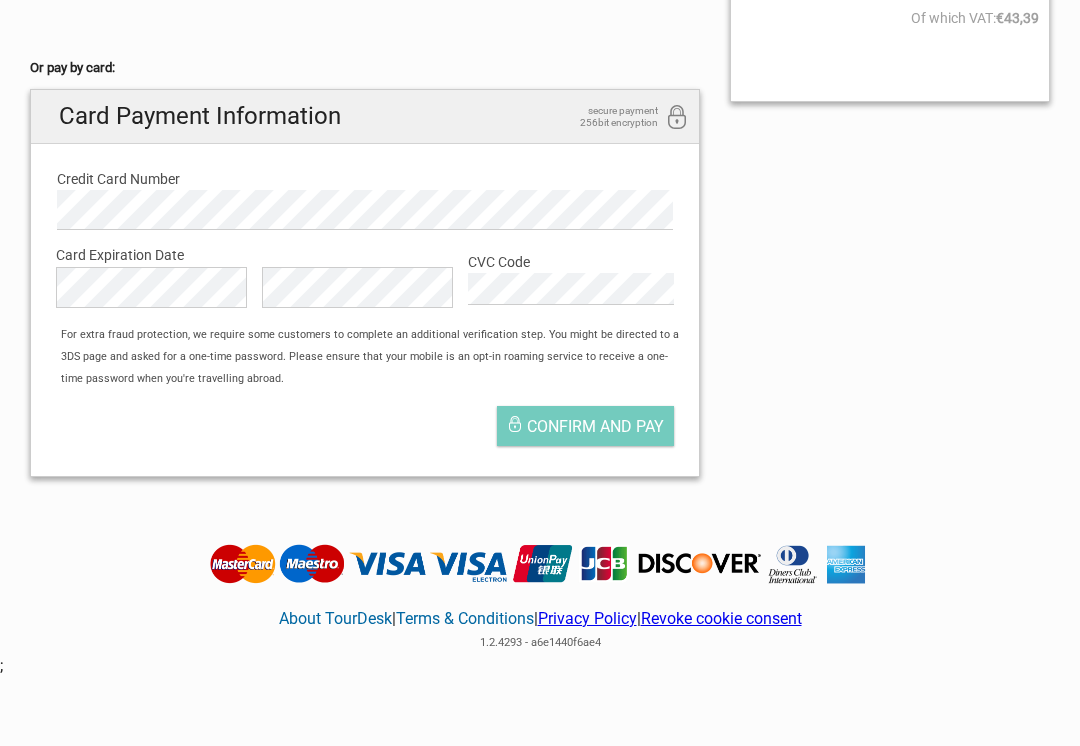 scroll, scrollTop: 576, scrollLeft: 0, axis: vertical 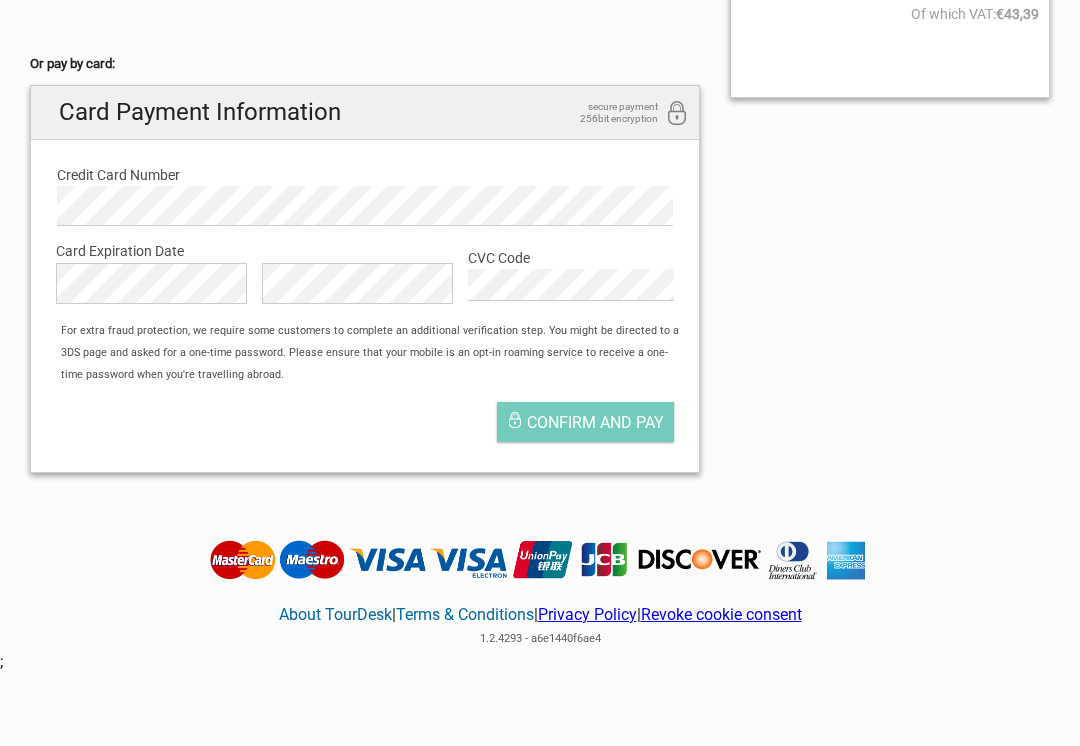 click on "Confirm and pay" at bounding box center [595, 422] 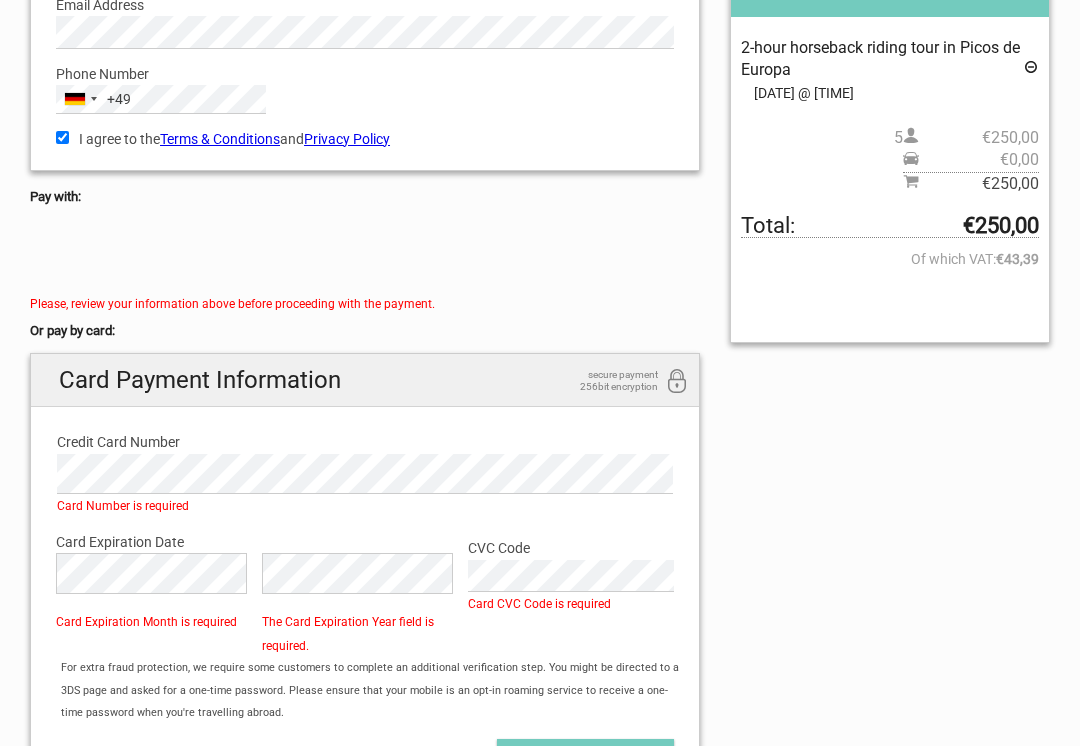 scroll, scrollTop: 337, scrollLeft: 0, axis: vertical 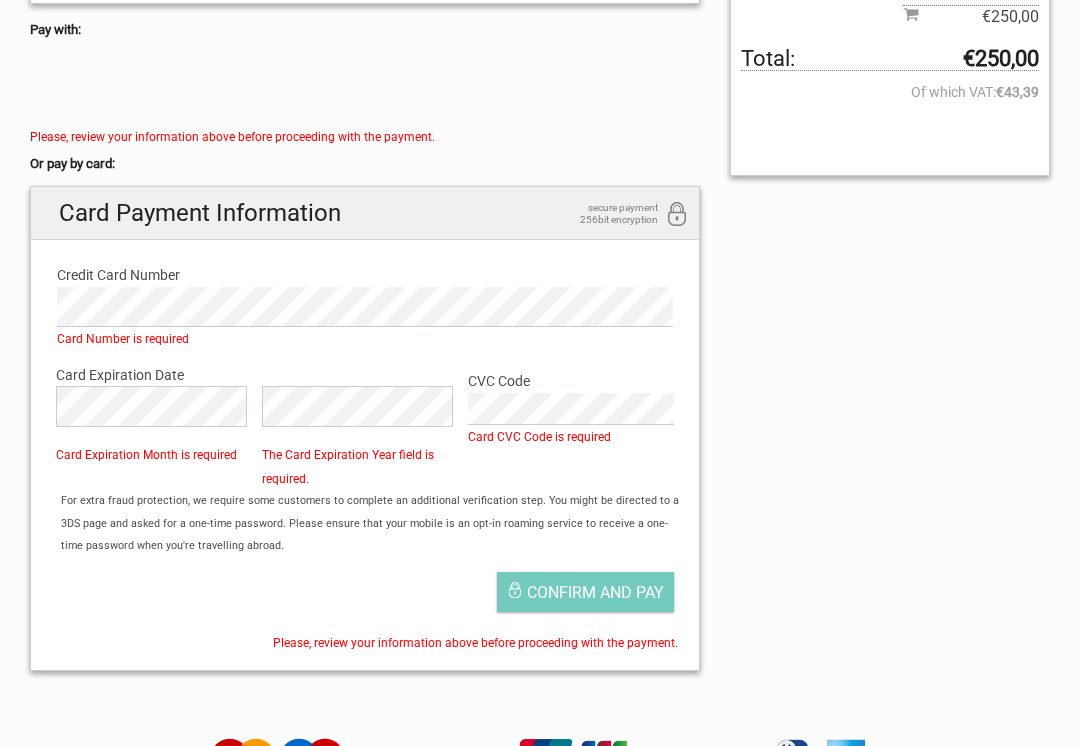 click on "For extra fraud protection, we require some customers to complete an additional verification step. You might be directed to a 3DS page and asked for a one-time password.  Please ensure that your mobile is an opt-in roaming service to receive a one-time password when you're travelling abroad." at bounding box center [375, 523] 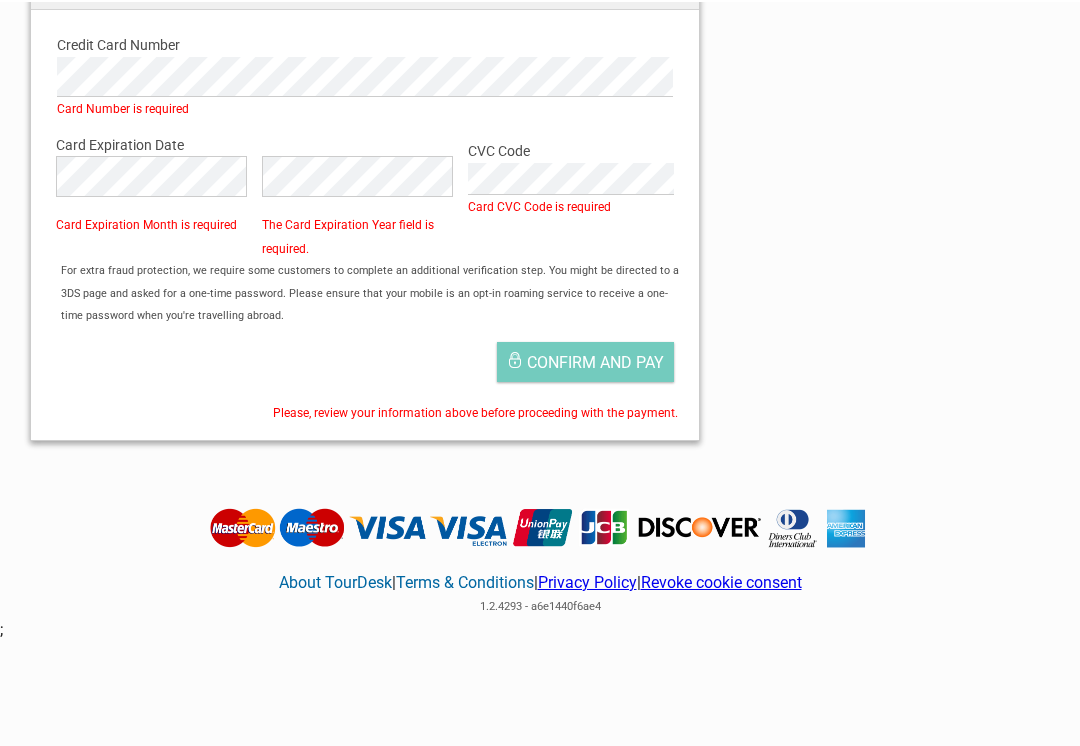 scroll, scrollTop: 728, scrollLeft: 0, axis: vertical 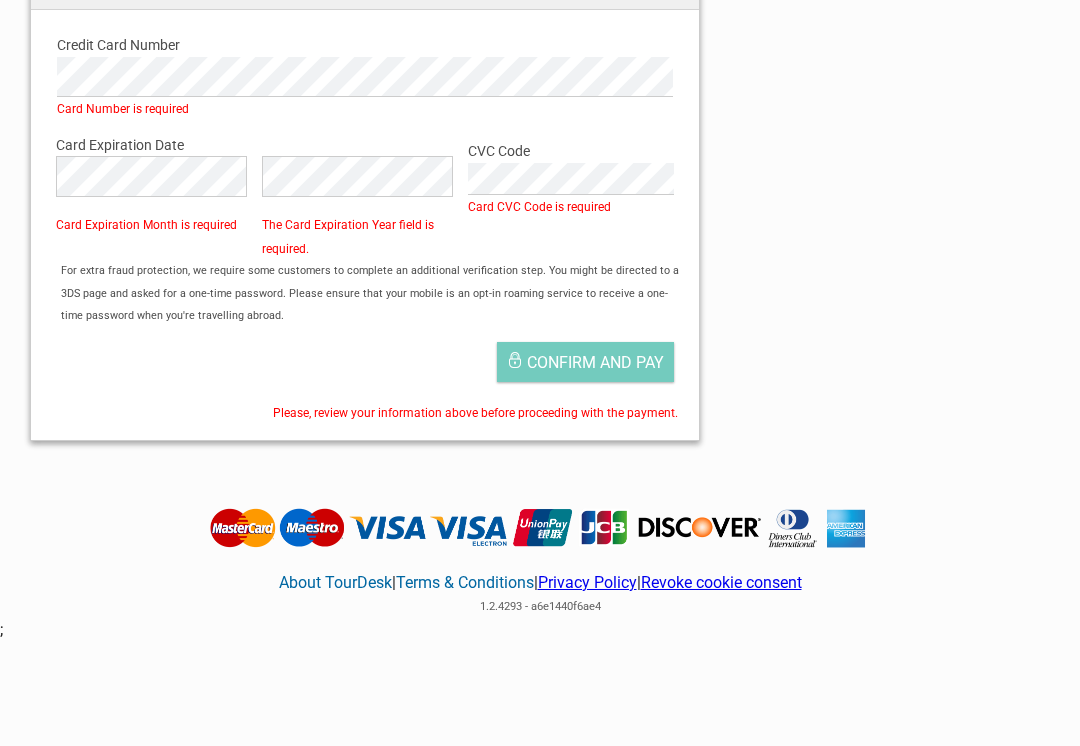 click on "Confirm and pay" at bounding box center (585, 362) 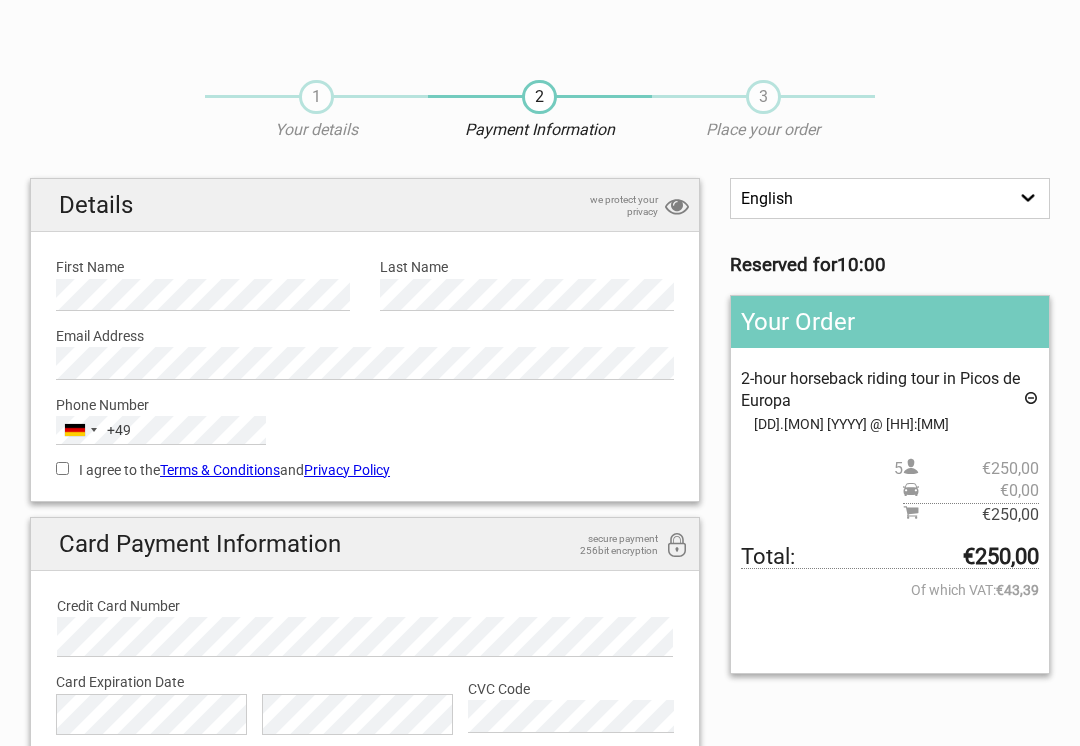 scroll, scrollTop: 0, scrollLeft: 0, axis: both 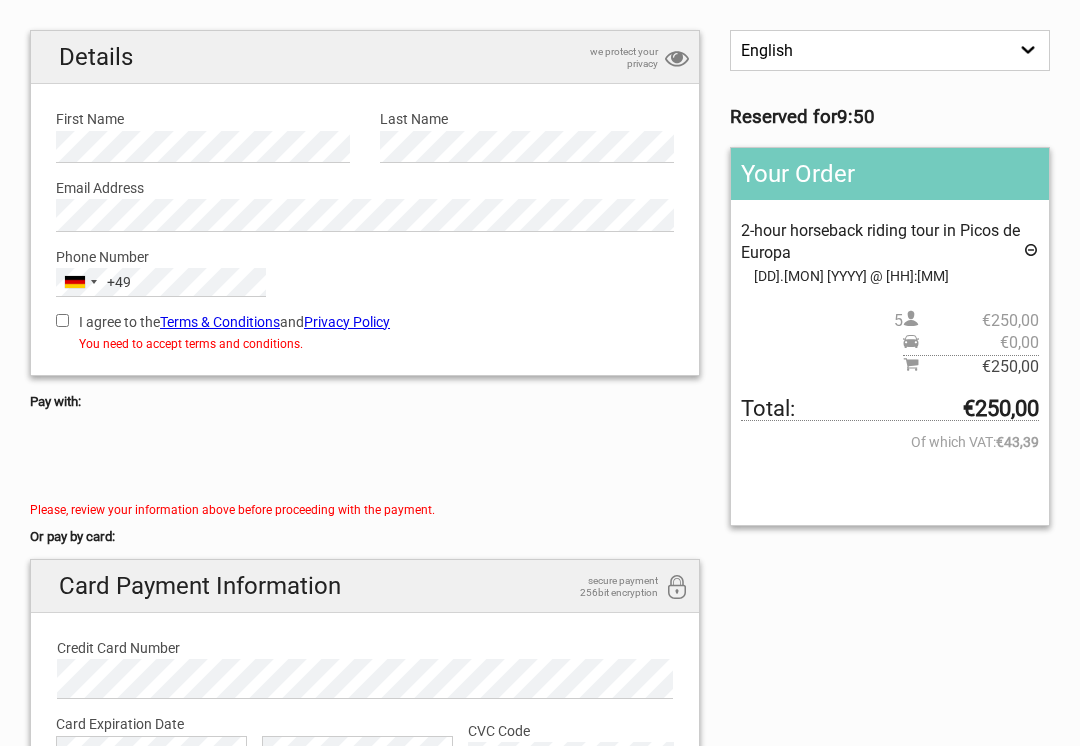click on "I agree to the  Terms & Conditions  and  Privacy Policy" at bounding box center [365, 322] 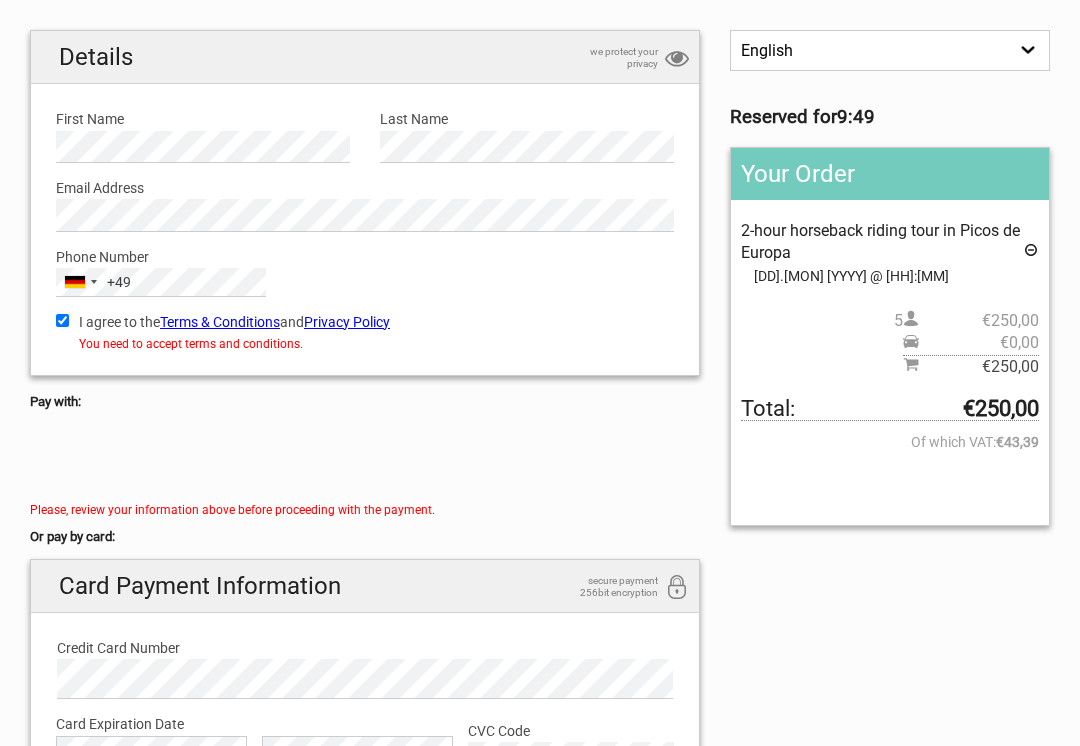 click at bounding box center [365, 459] 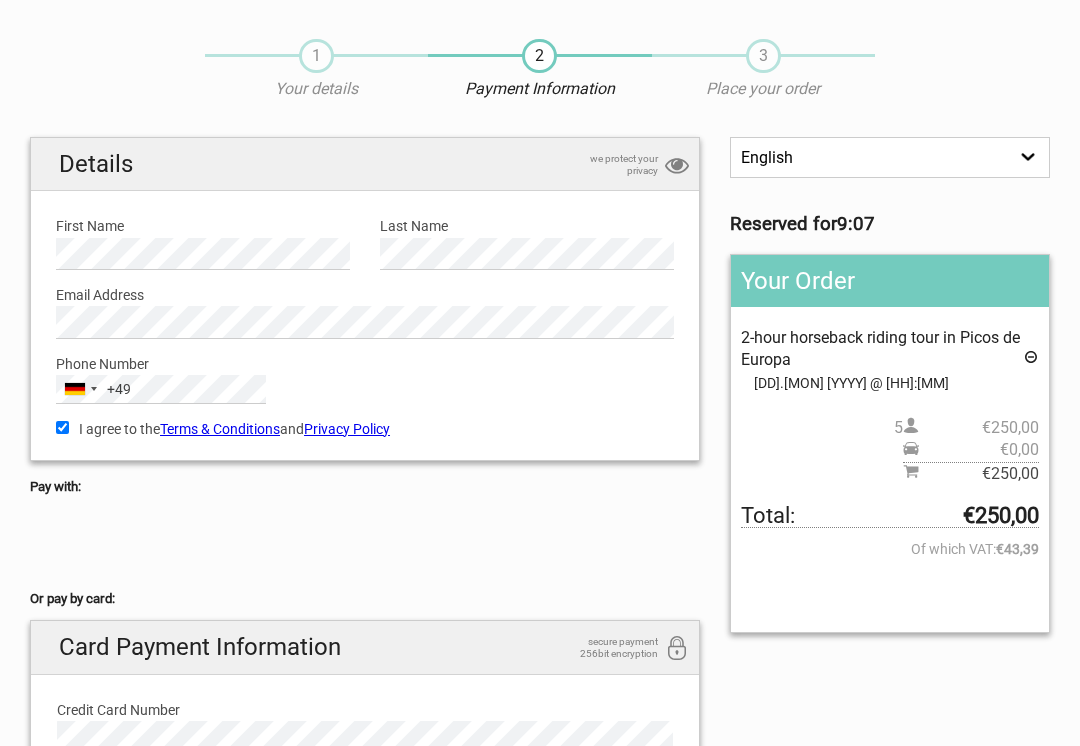 scroll, scrollTop: 0, scrollLeft: 0, axis: both 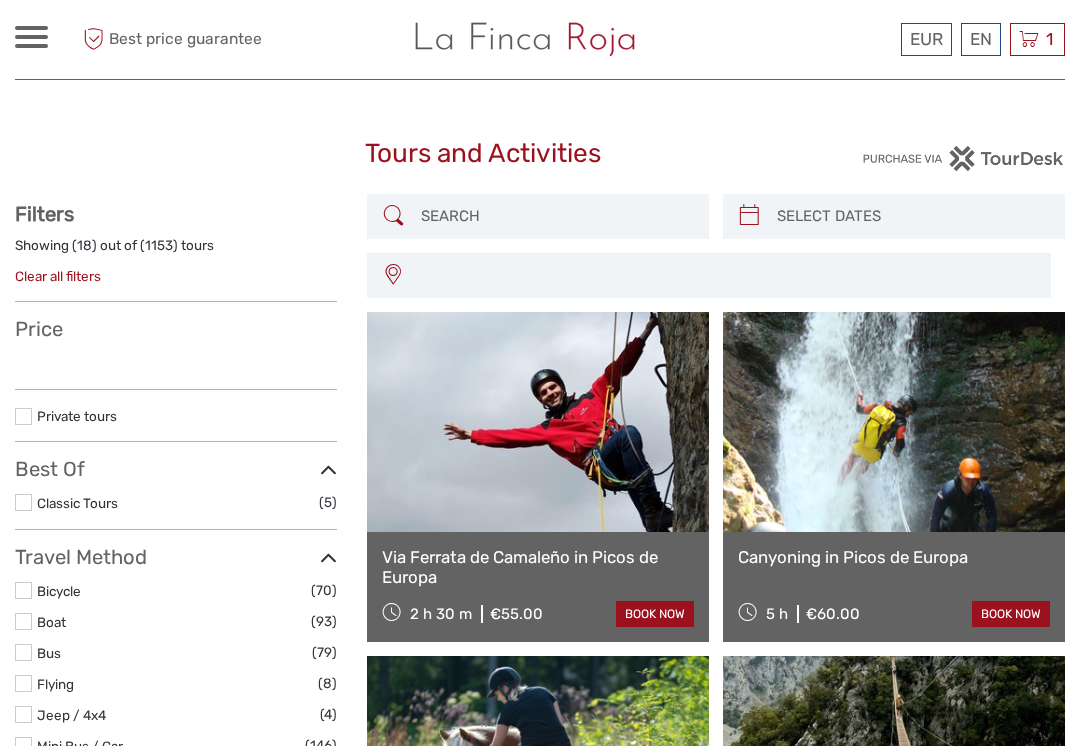 select 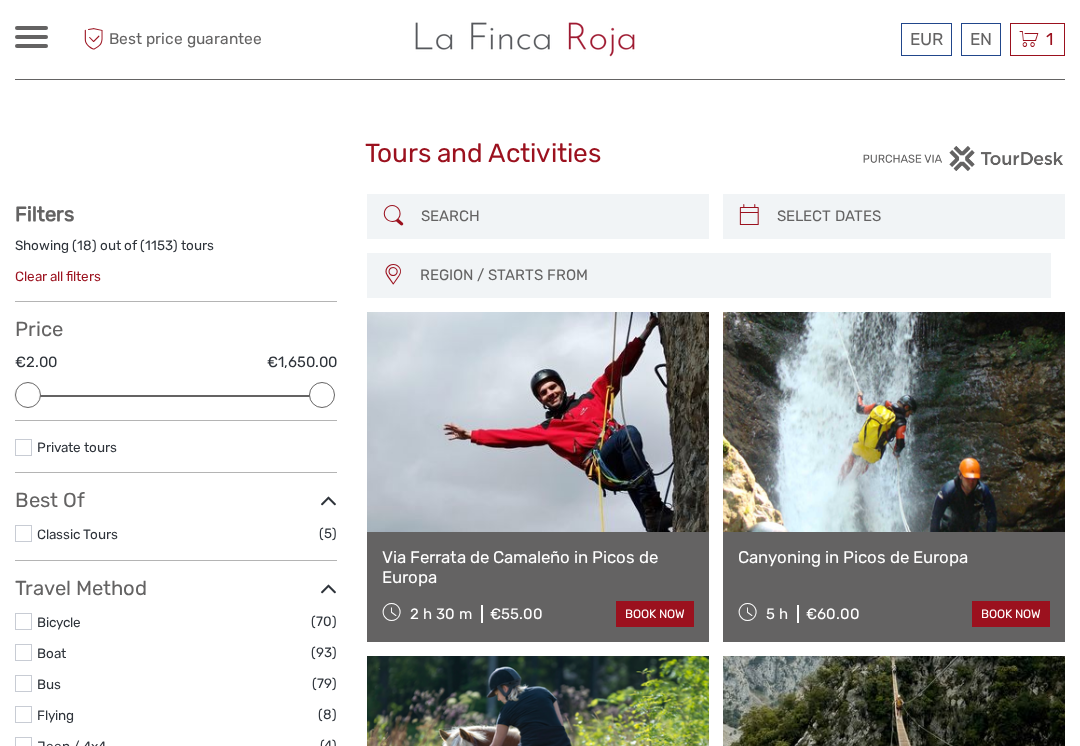 scroll, scrollTop: 0, scrollLeft: 0, axis: both 